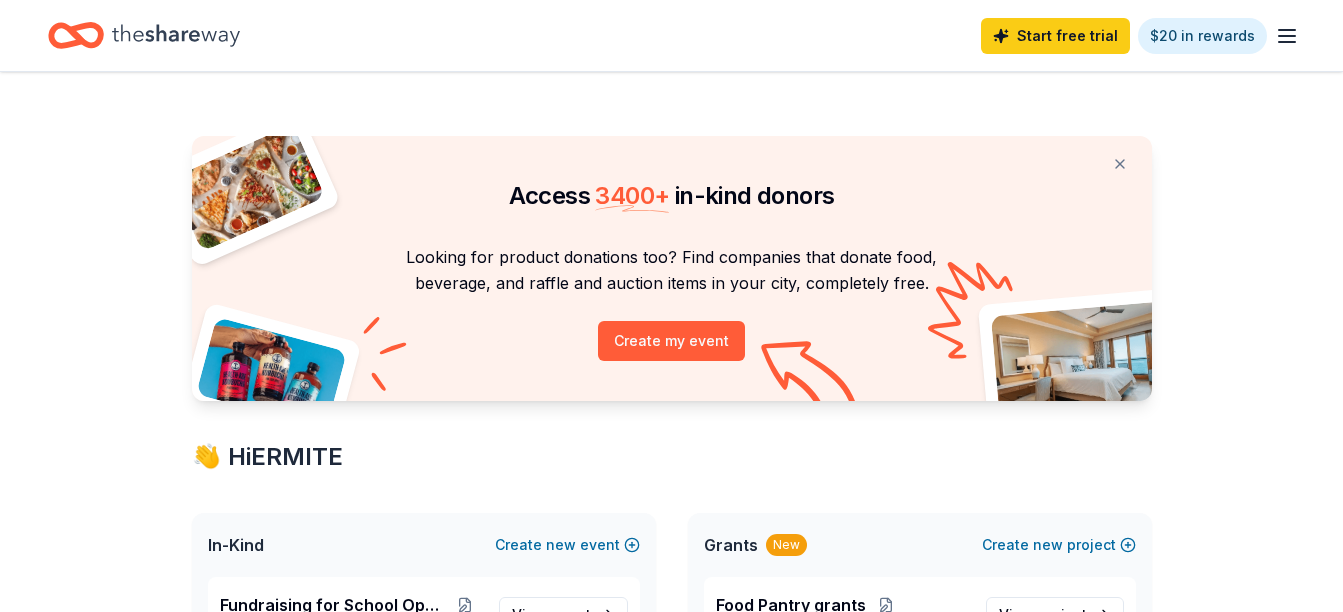 scroll, scrollTop: 0, scrollLeft: 0, axis: both 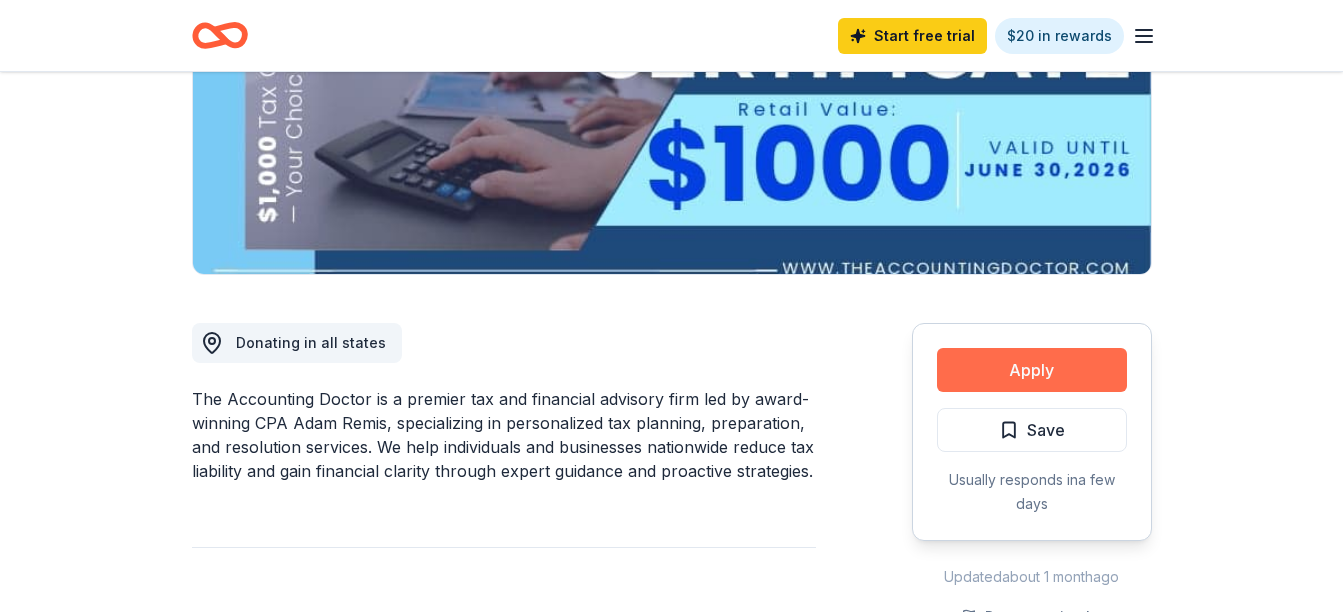 click on "Apply" at bounding box center (1032, 370) 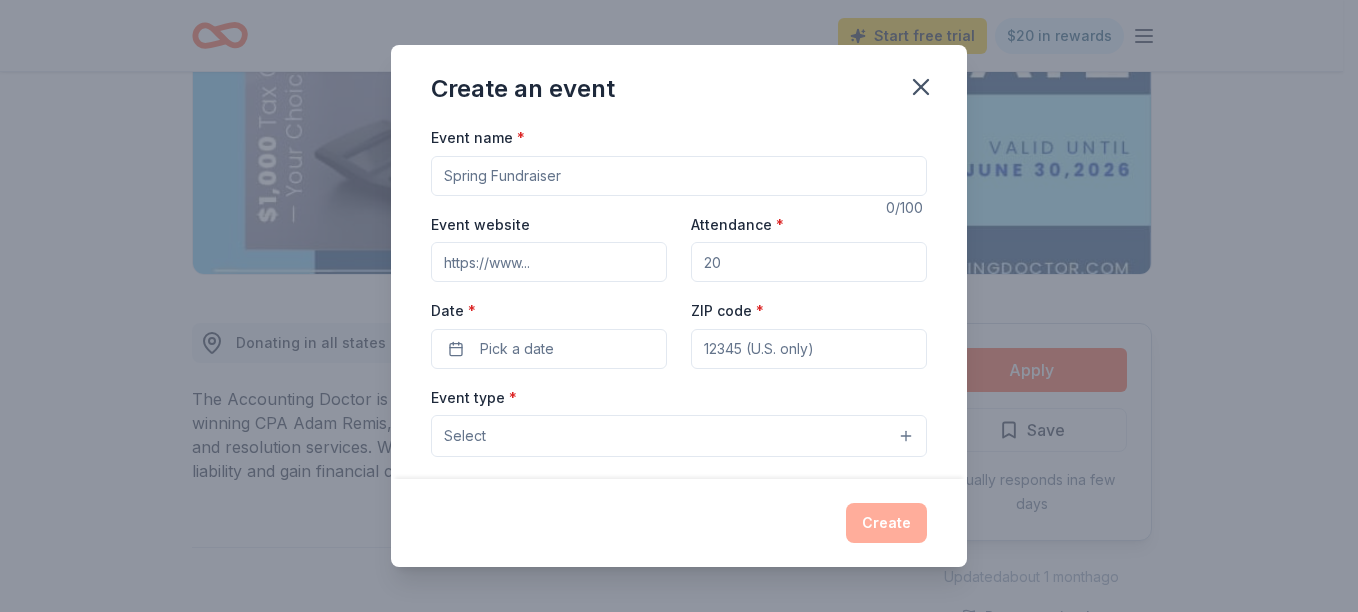 click on "Event name *" at bounding box center [679, 176] 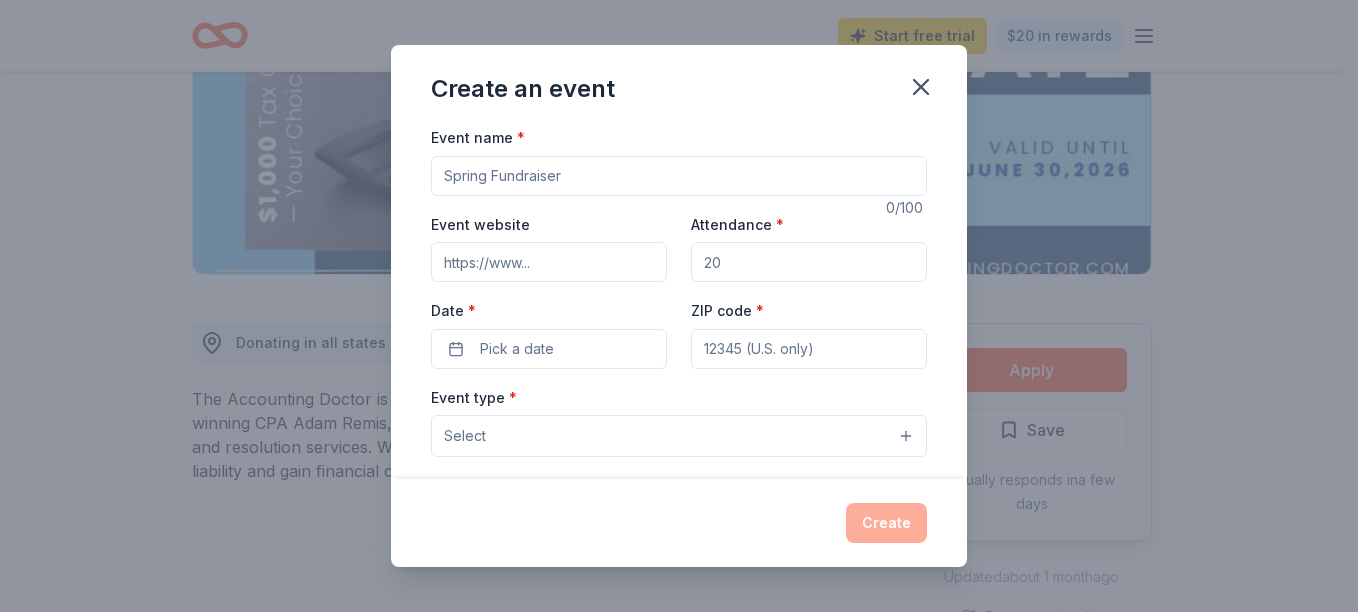 type on "Fundraising for School Openning" 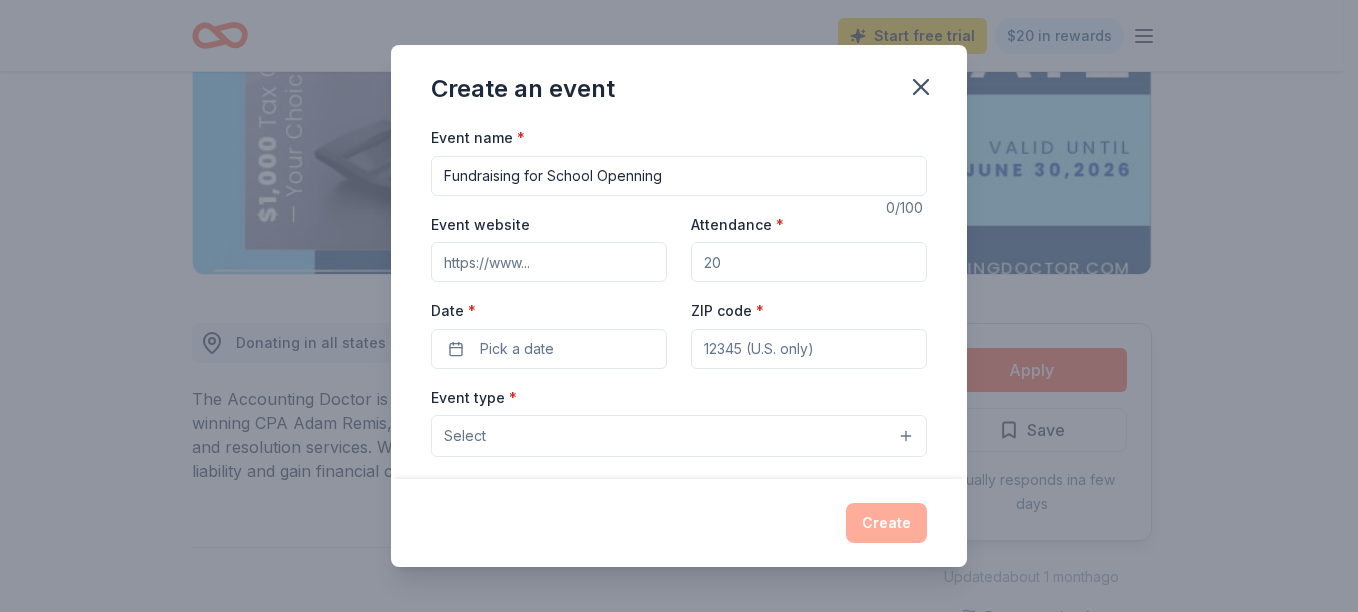 type on "https://www.betterlifefourall.org" 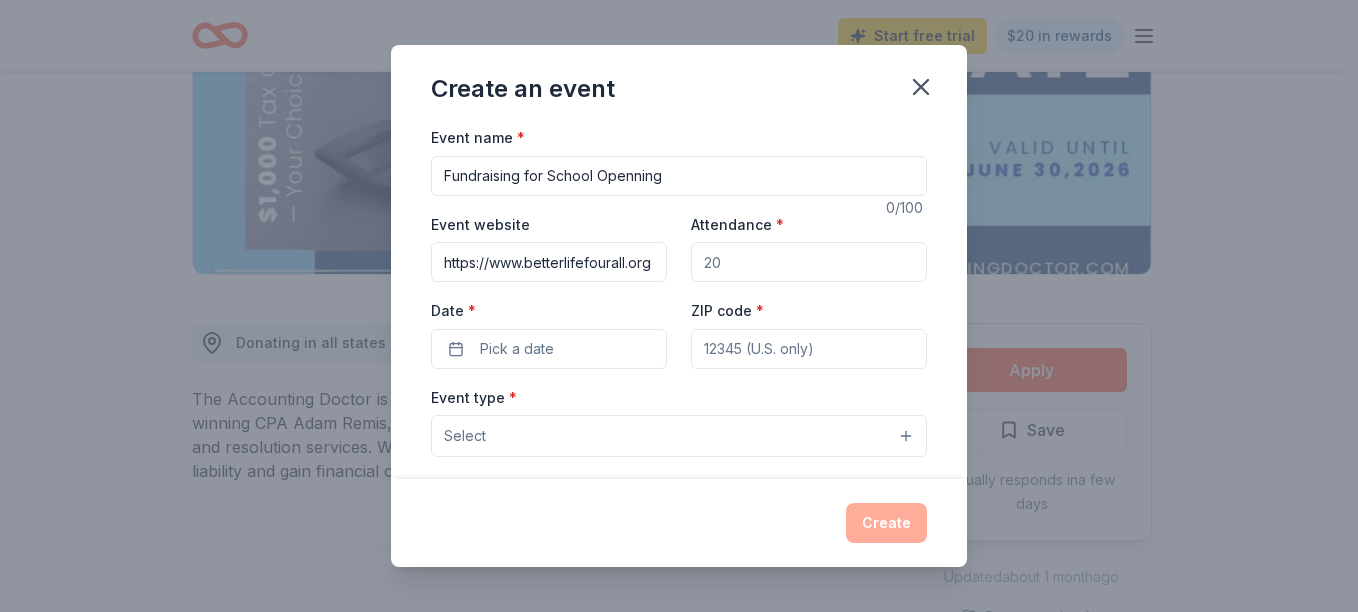 type on "100" 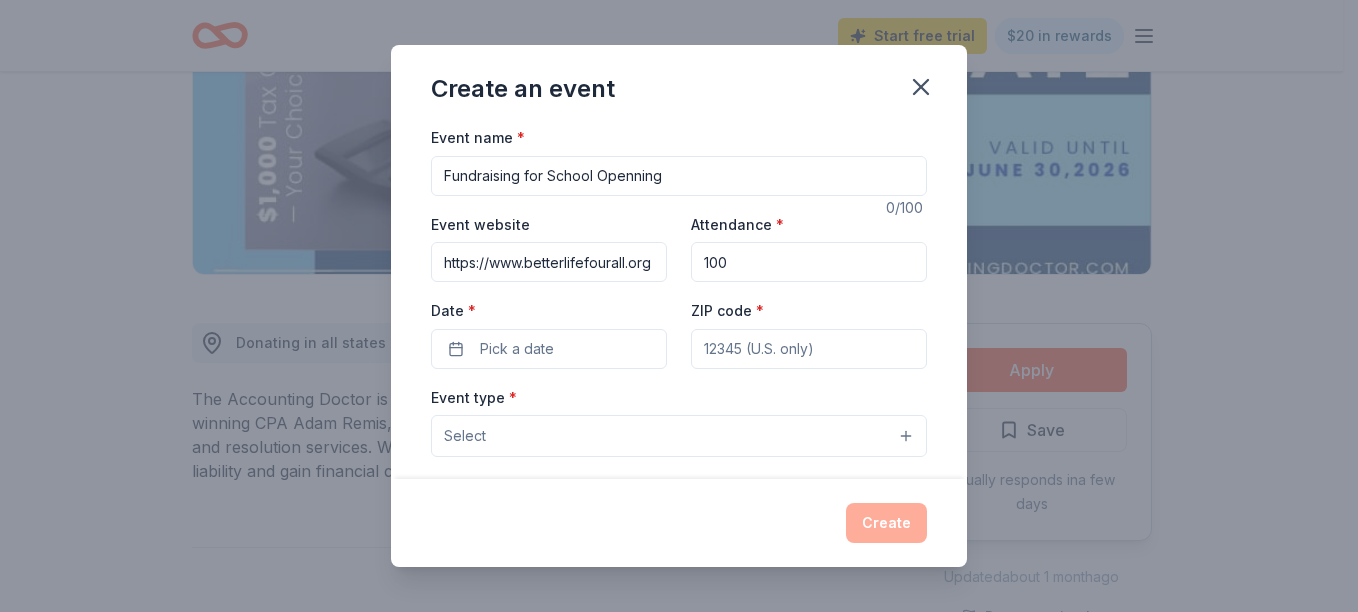 type on "02148" 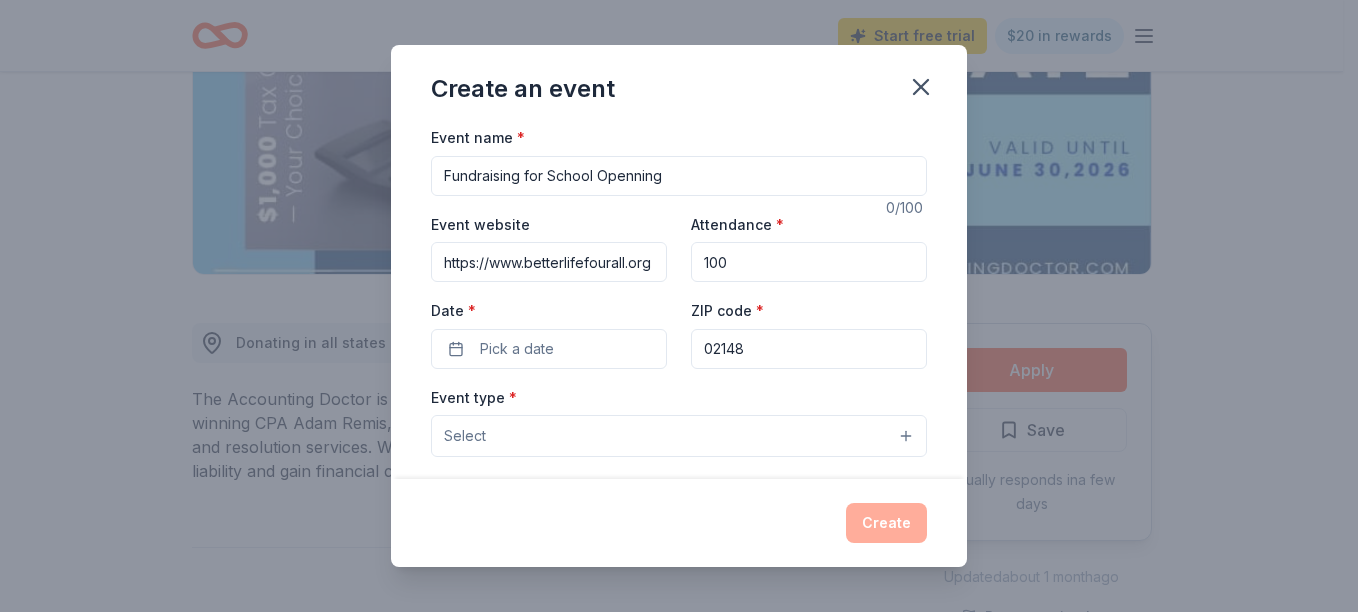 type on "[NUMBER] [STREET], [CITY], [STATE], [POSTAL_CODE]" 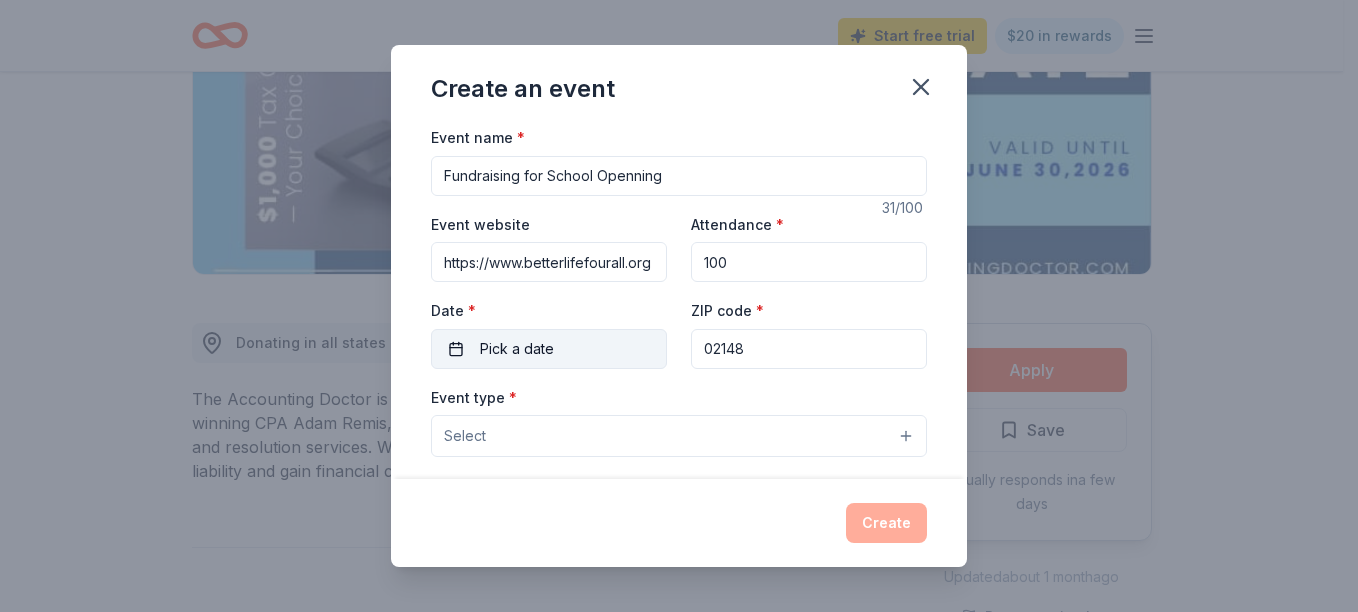 click on "Pick a date" at bounding box center (549, 349) 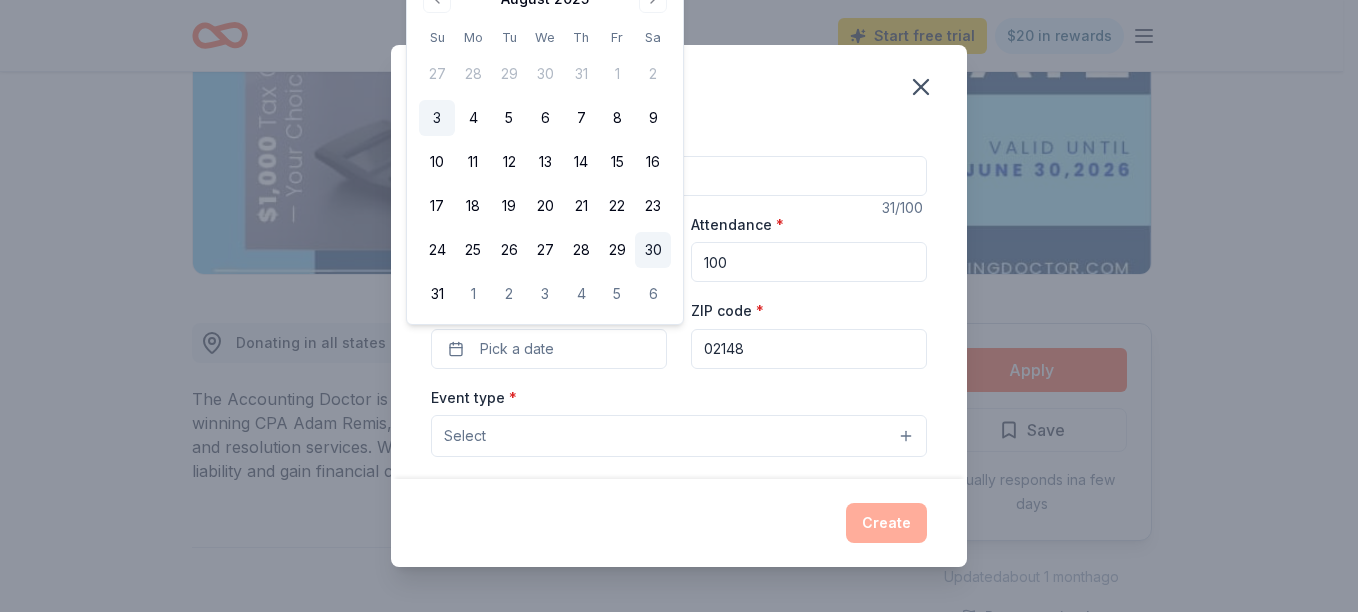 click on "30" at bounding box center (653, 250) 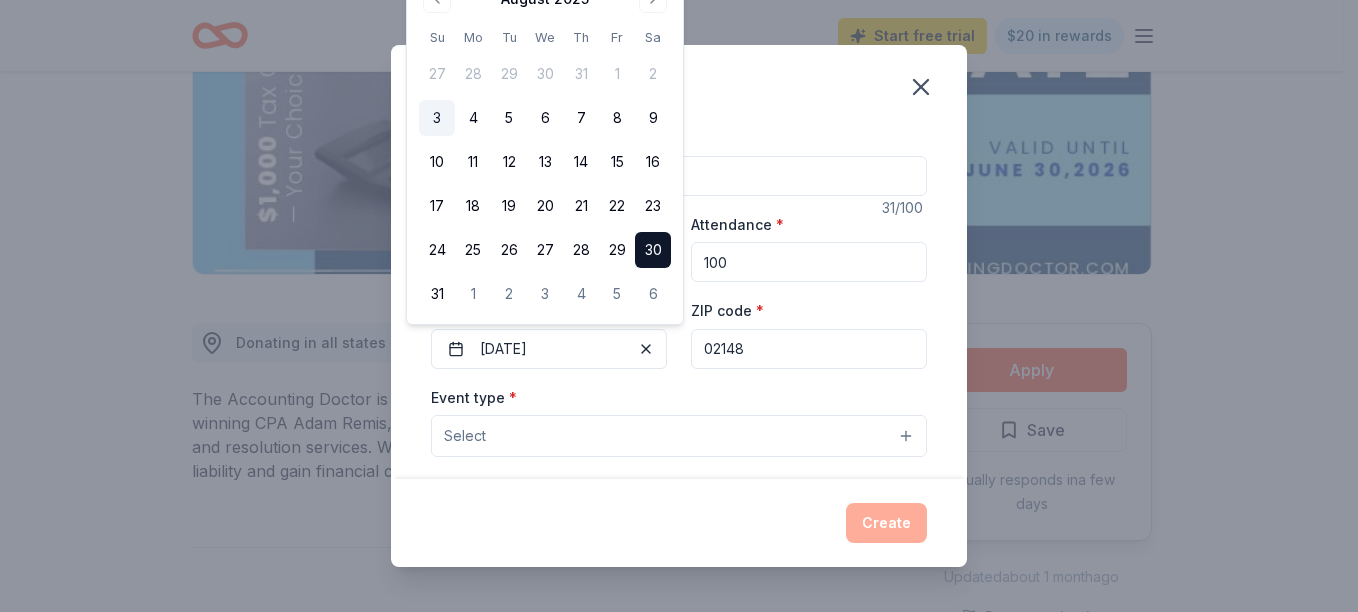 click on "Select" at bounding box center (679, 436) 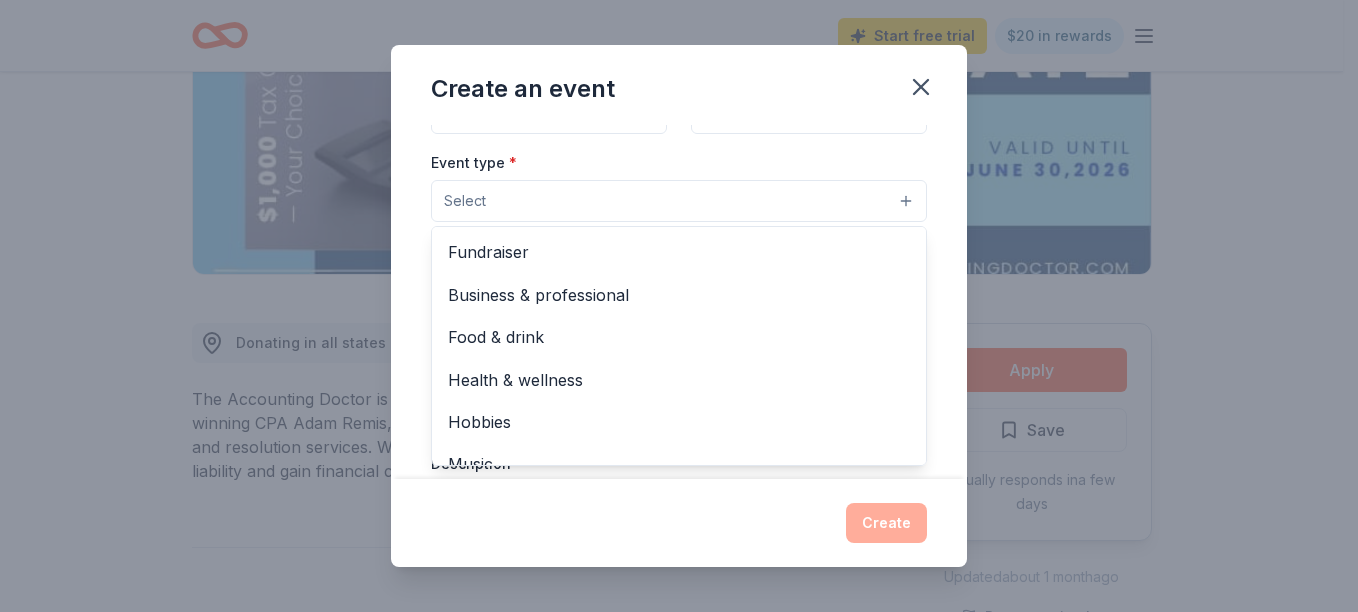 scroll, scrollTop: 280, scrollLeft: 0, axis: vertical 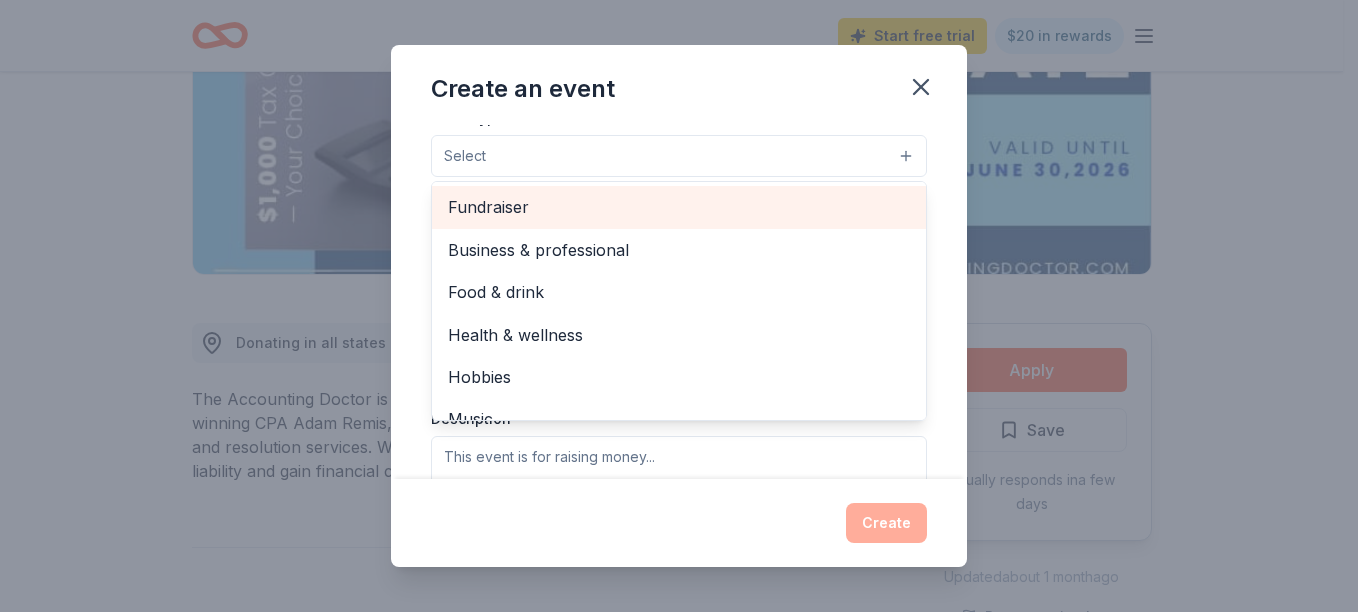 click on "Fundraiser" at bounding box center (679, 207) 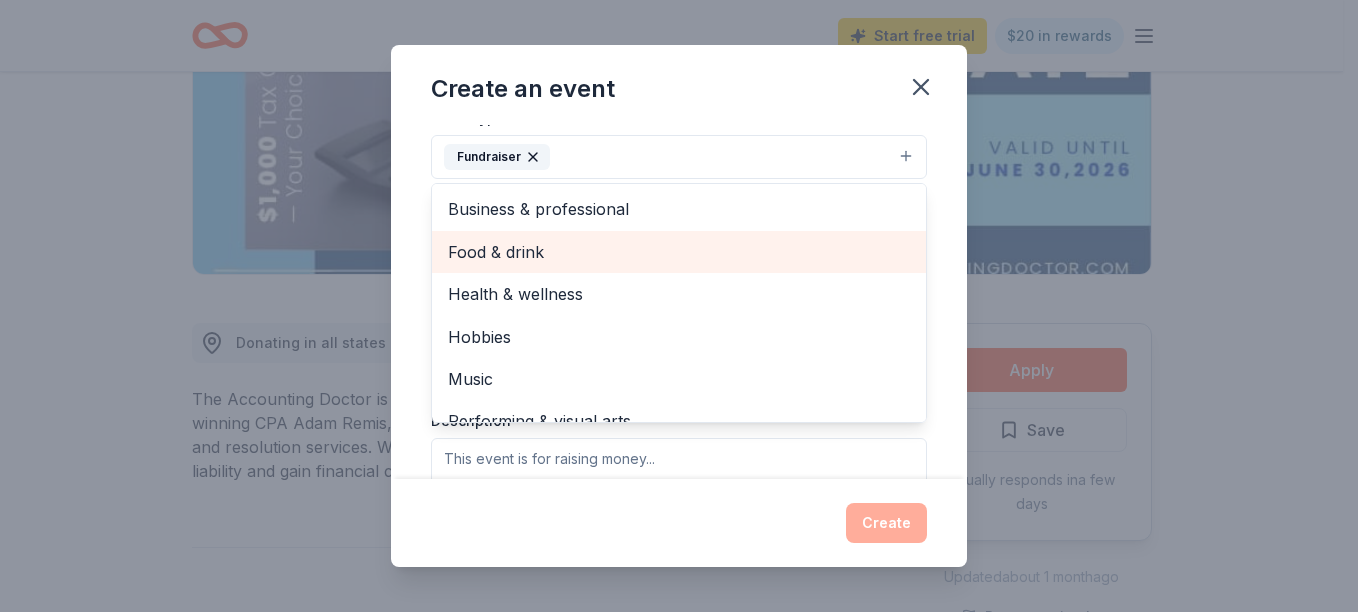 click on "Food & drink" at bounding box center (679, 252) 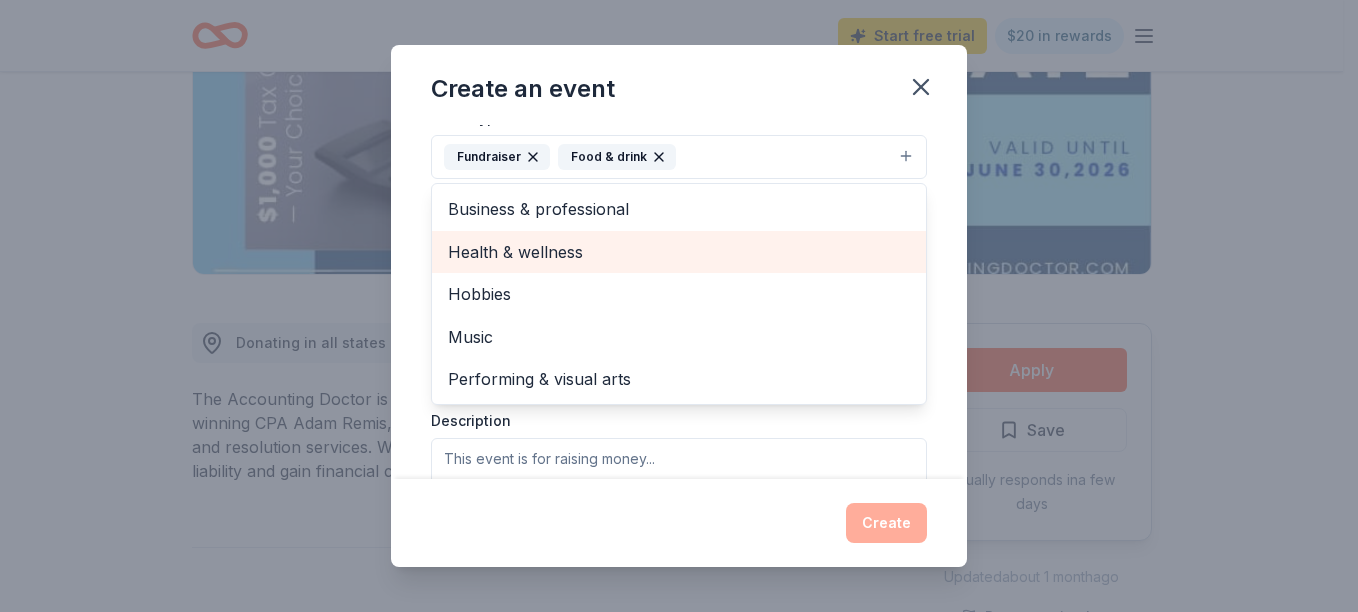 click on "Health & wellness" at bounding box center (679, 252) 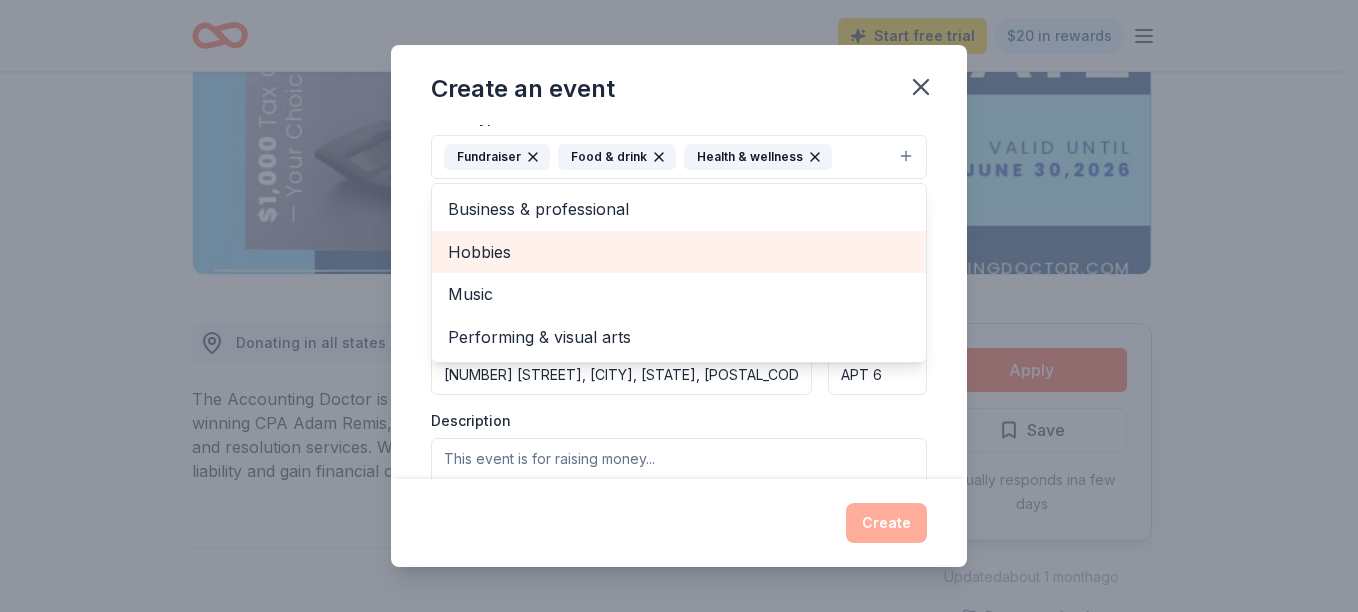 click on "Hobbies" at bounding box center (679, 252) 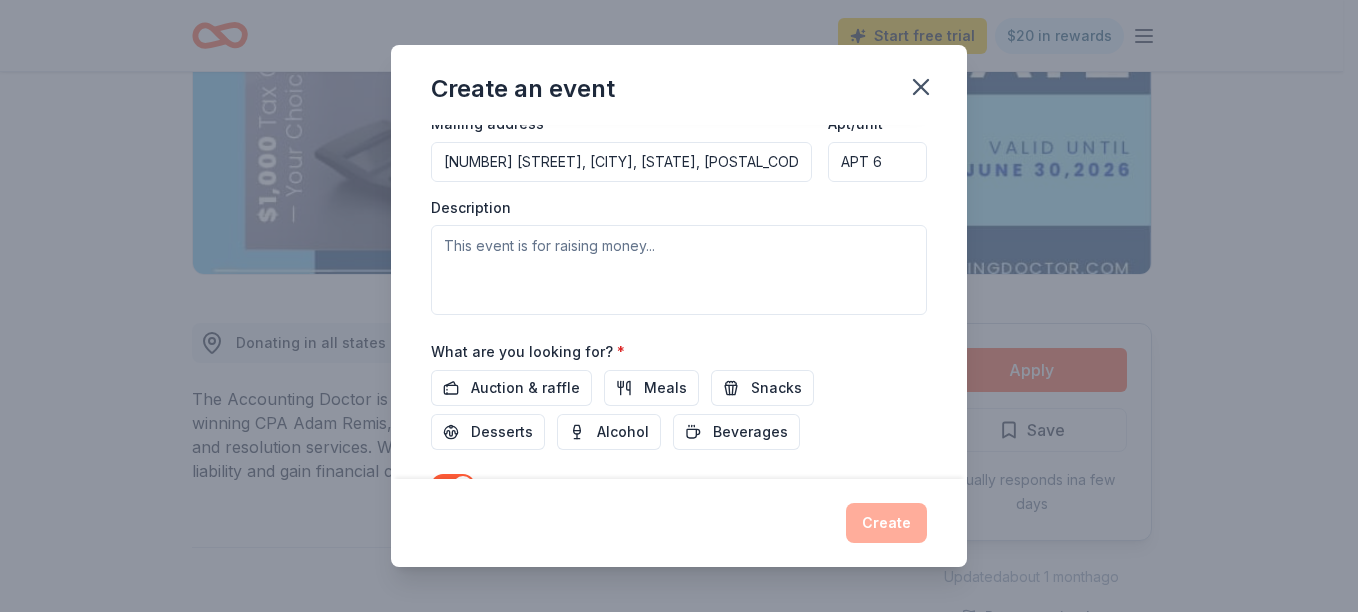 scroll, scrollTop: 560, scrollLeft: 0, axis: vertical 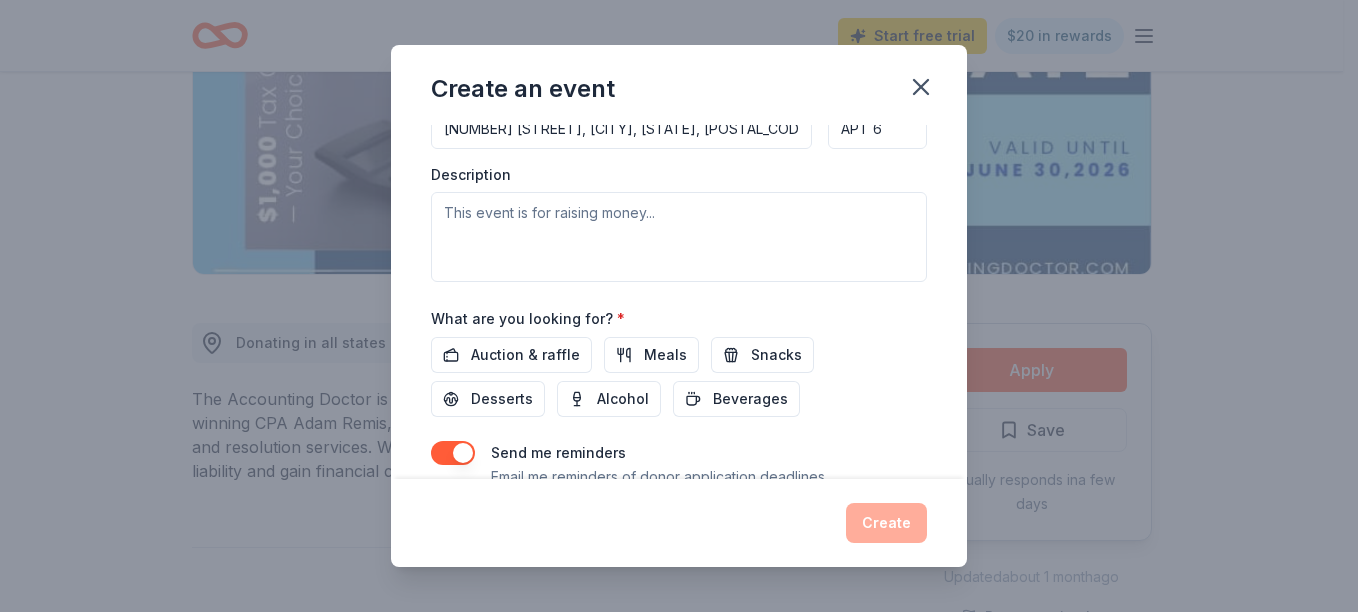 click on "Event type * Fundraiser Food & drink Health & wellness Hobbies Business & professional Music Performing & visual arts Demographic Select We use this information to help brands find events with their target demographic to sponsor their products. Mailing address [NUMBER] [STREET], [CITY], [STATE], [ZIP] Apt/unit APT 6 Description" at bounding box center [679, 53] 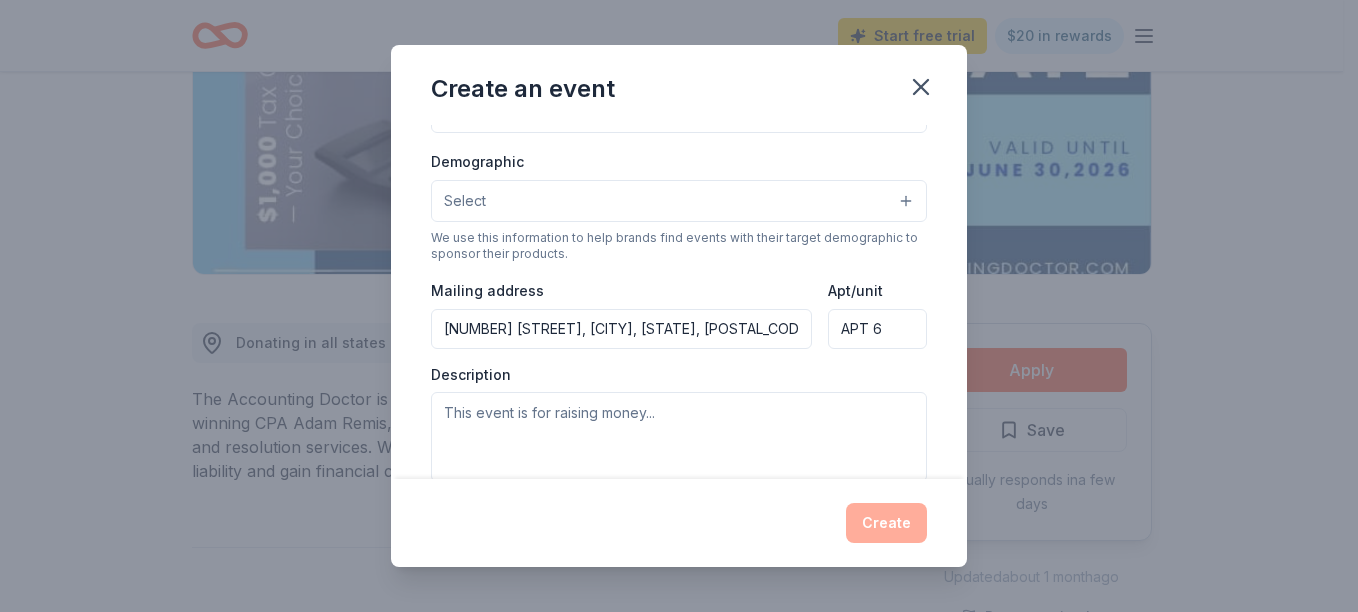 scroll, scrollTop: 392, scrollLeft: 0, axis: vertical 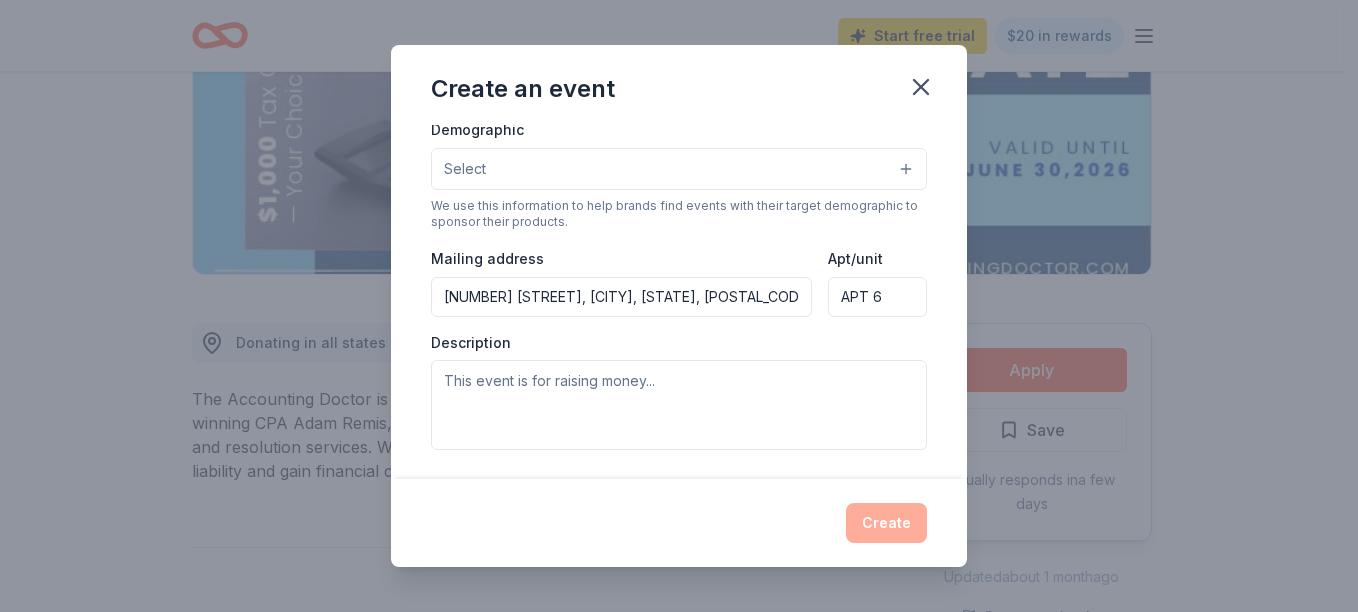 click on "Select" at bounding box center [679, 169] 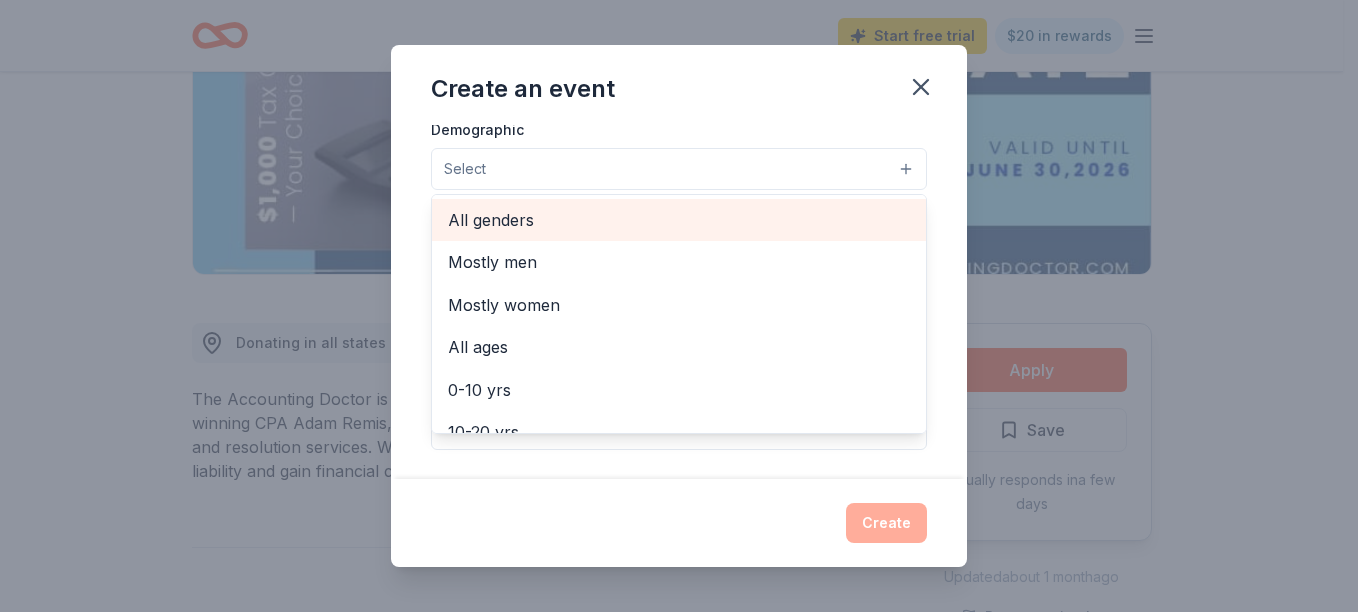 click on "All genders" at bounding box center [679, 220] 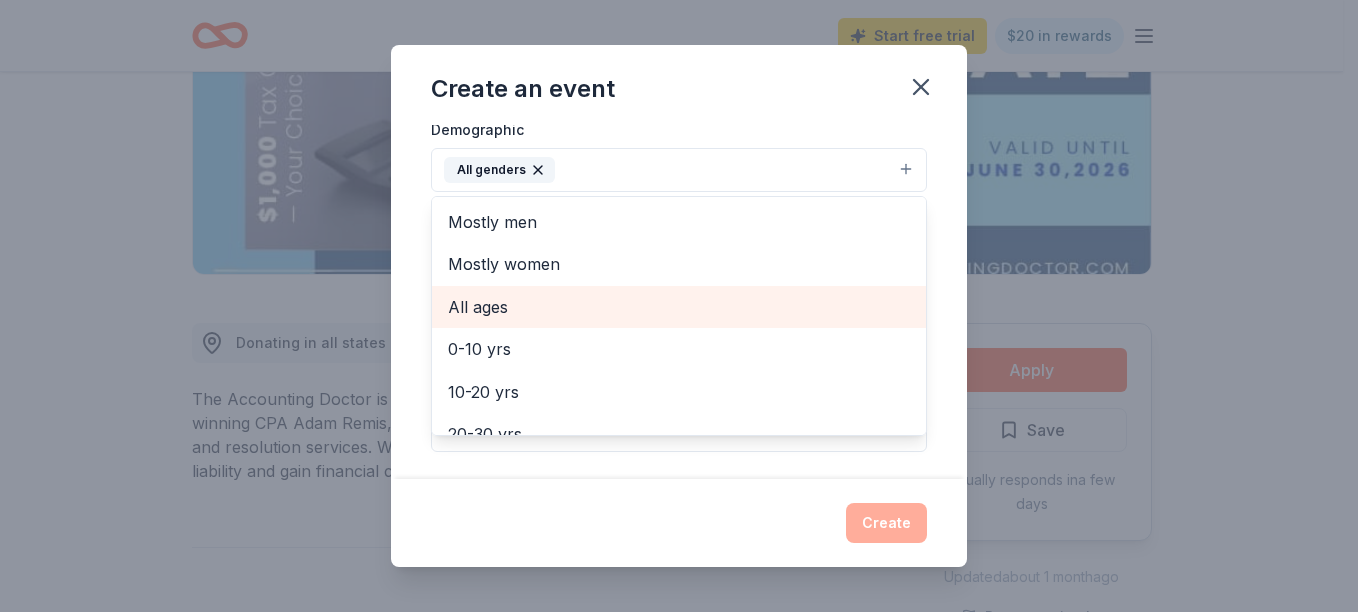 click on "All ages" at bounding box center [679, 307] 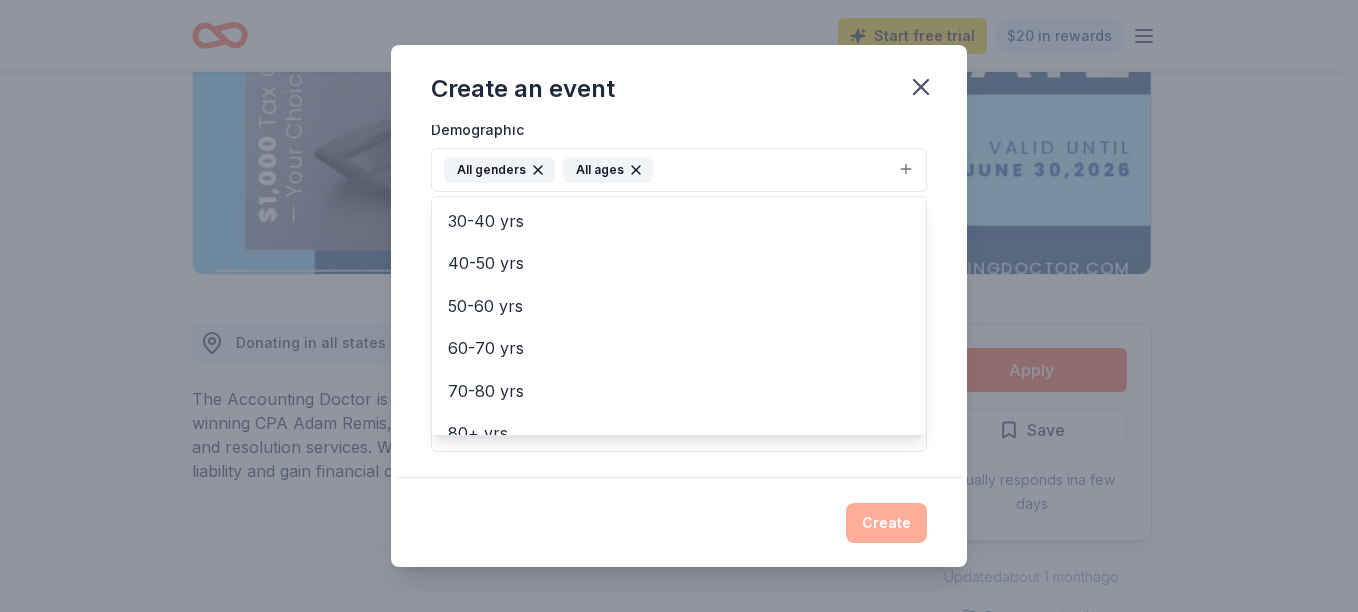 scroll, scrollTop: 236, scrollLeft: 0, axis: vertical 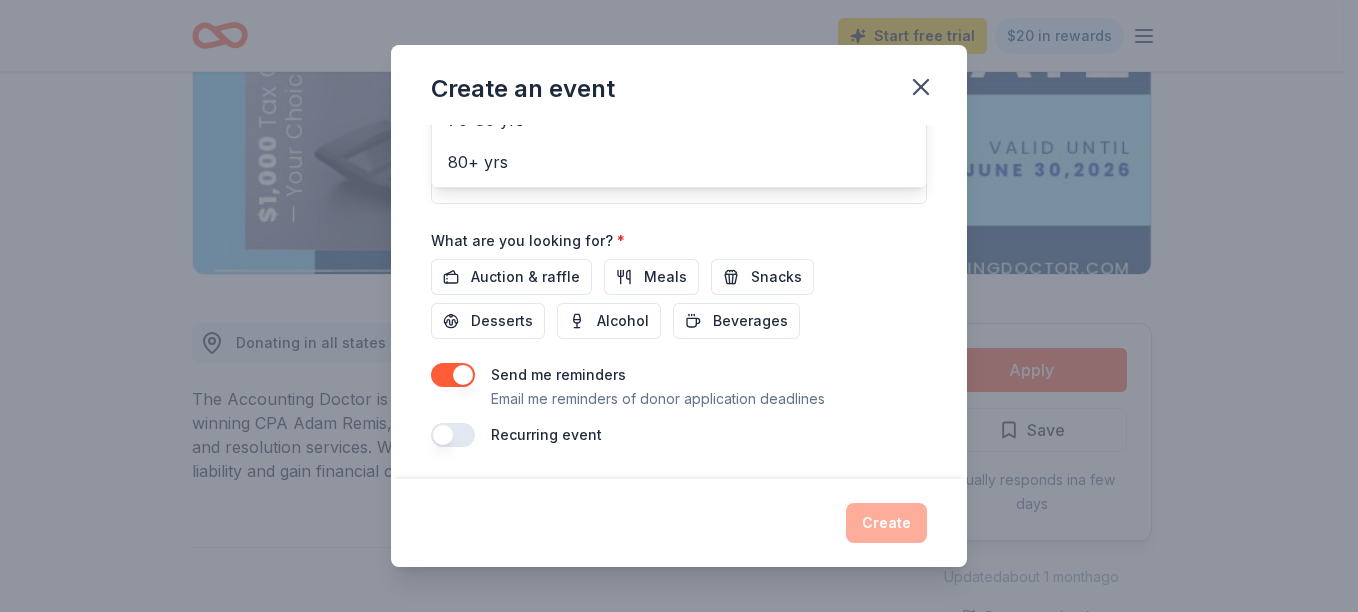 click on "Event name * Fundraising for School Openning 31 /100 Event website https://www.betterlifefourall.org Attendance * 100 Date * 08/30/2025 ZIP code * [POSTAL_CODE] Event type * Fundraiser Food & drink Health & wellness Hobbies Demographic All genders All ages Mostly men Mostly women 0-10 yrs 10-20 yrs 20-30 yrs 30-40 yrs 40-50 yrs 50-60 yrs 60-70 yrs 70-80 yrs 80+ yrs We use this information to help brands find events with their target demographic to sponsor their products. Mailing address [NUMBER] [STREET], [CITY], [STATE], [POSTAL_CODE] Apt/unit APT 6 Description What are you looking for? * Auction & raffle Meals Snacks Desserts Alcohol Beverages Send me reminders Email me reminders of donor application deadlines Recurring event" at bounding box center [679, 302] 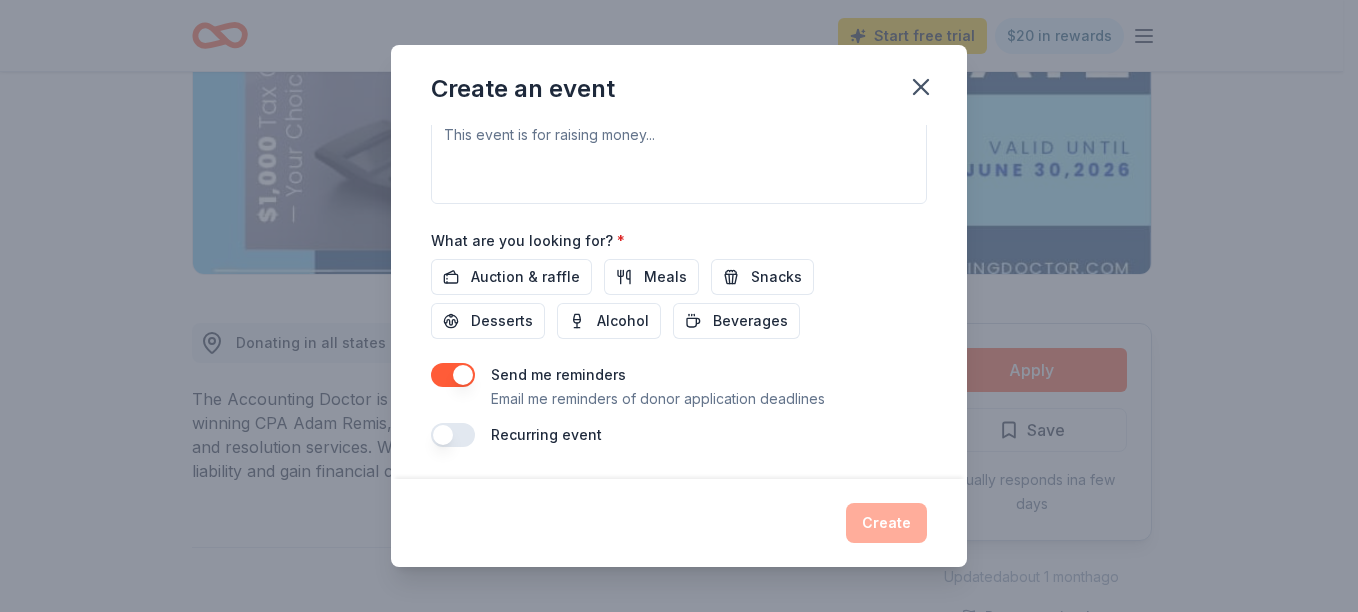 scroll, scrollTop: 260, scrollLeft: 0, axis: vertical 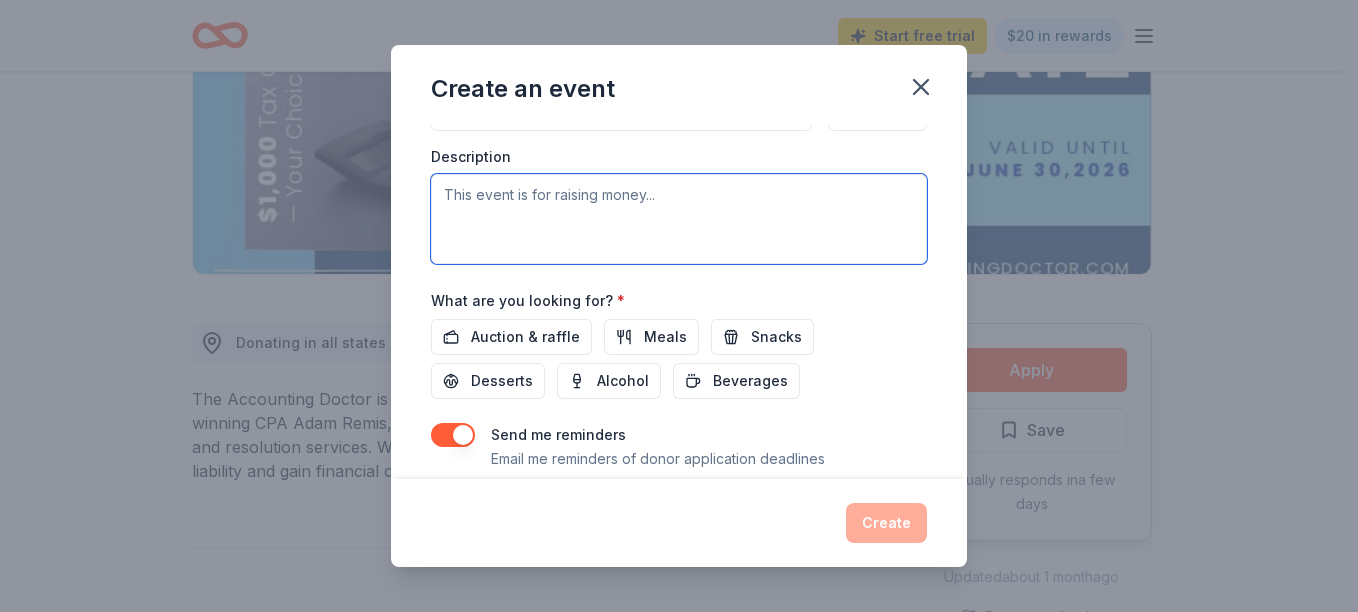 click at bounding box center (679, 219) 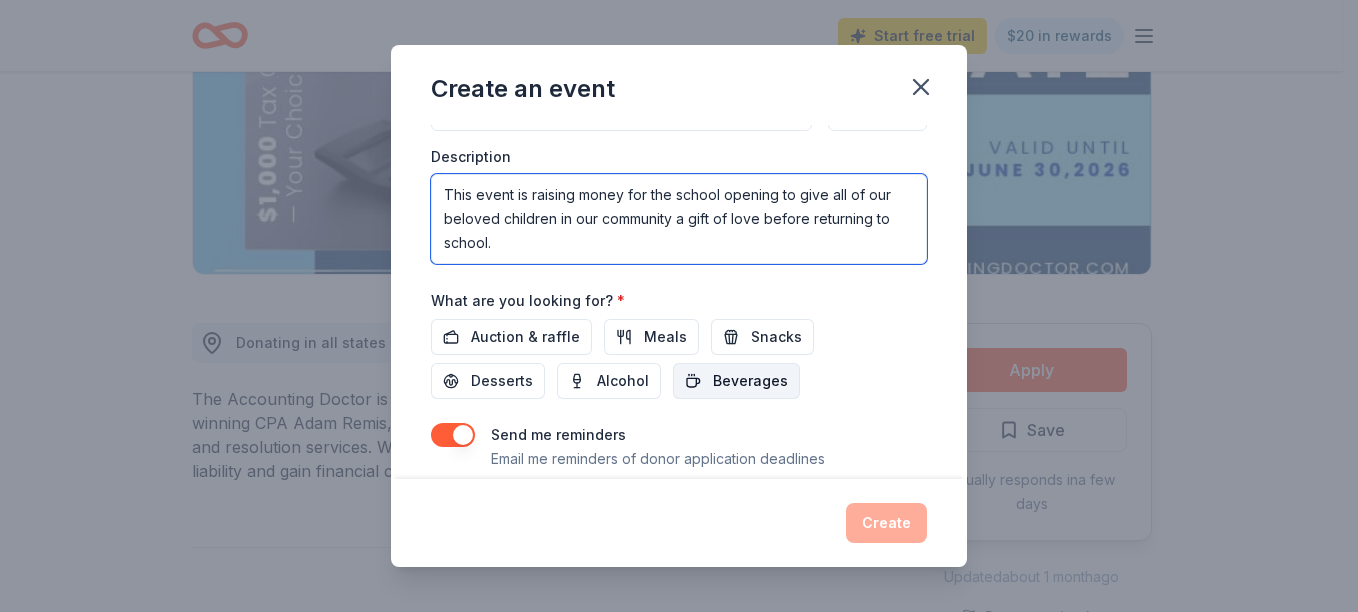type on "This event is raising money for the school opening to give all of our beloved children in our community a gift of love before returning to school." 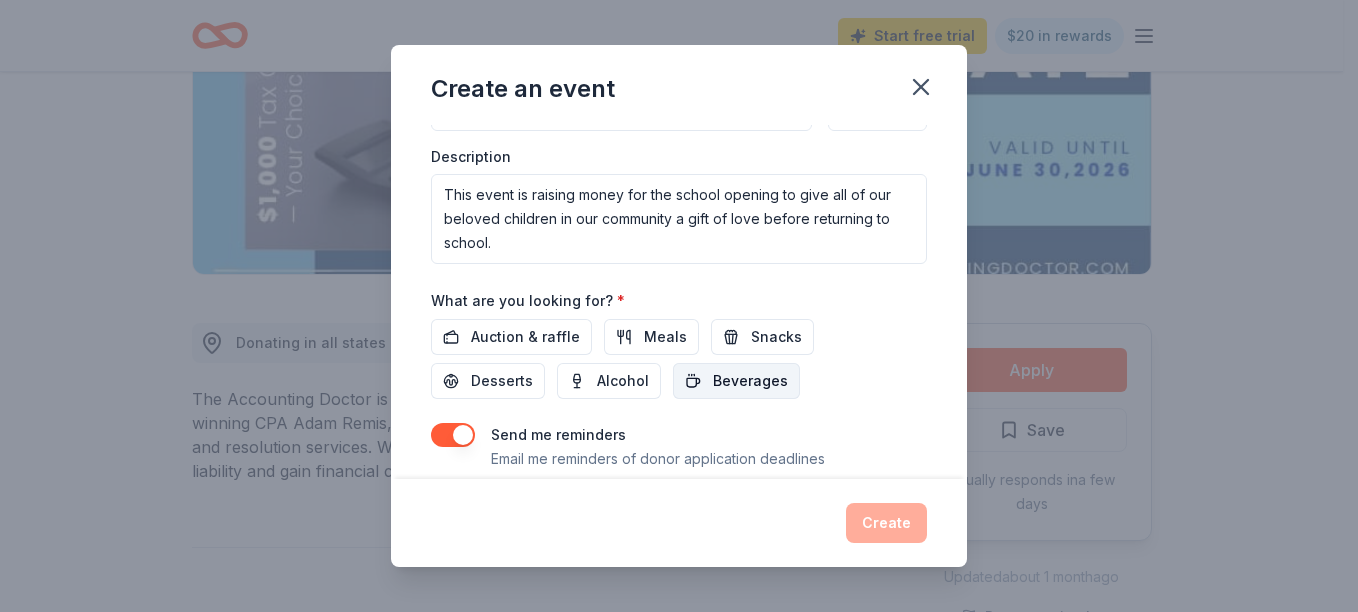 click on "Beverages" at bounding box center (750, 381) 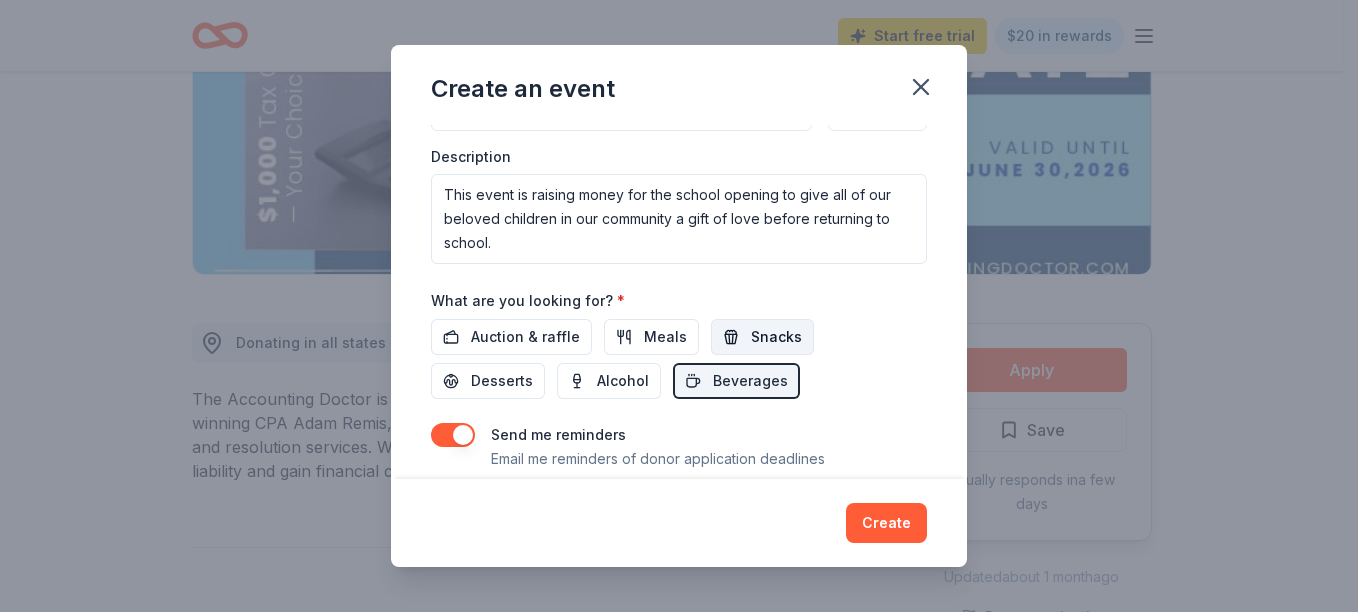 click on "Snacks" at bounding box center (776, 337) 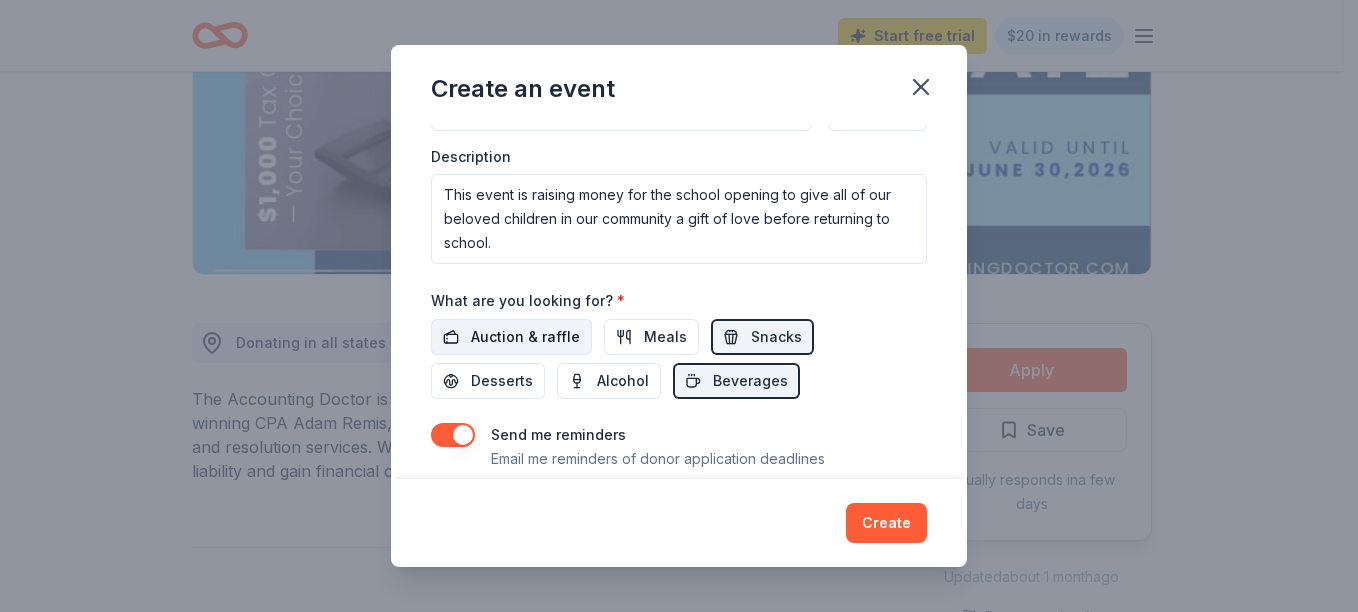 click on "Auction & raffle" at bounding box center (525, 337) 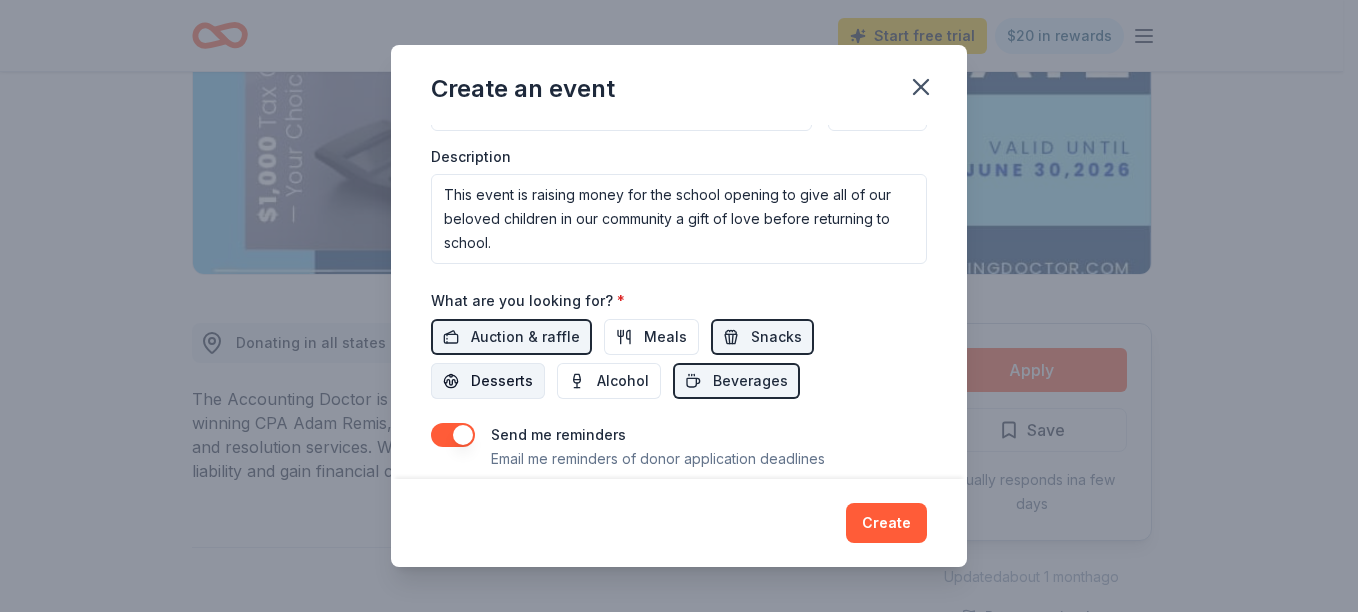 click on "Desserts" at bounding box center (502, 381) 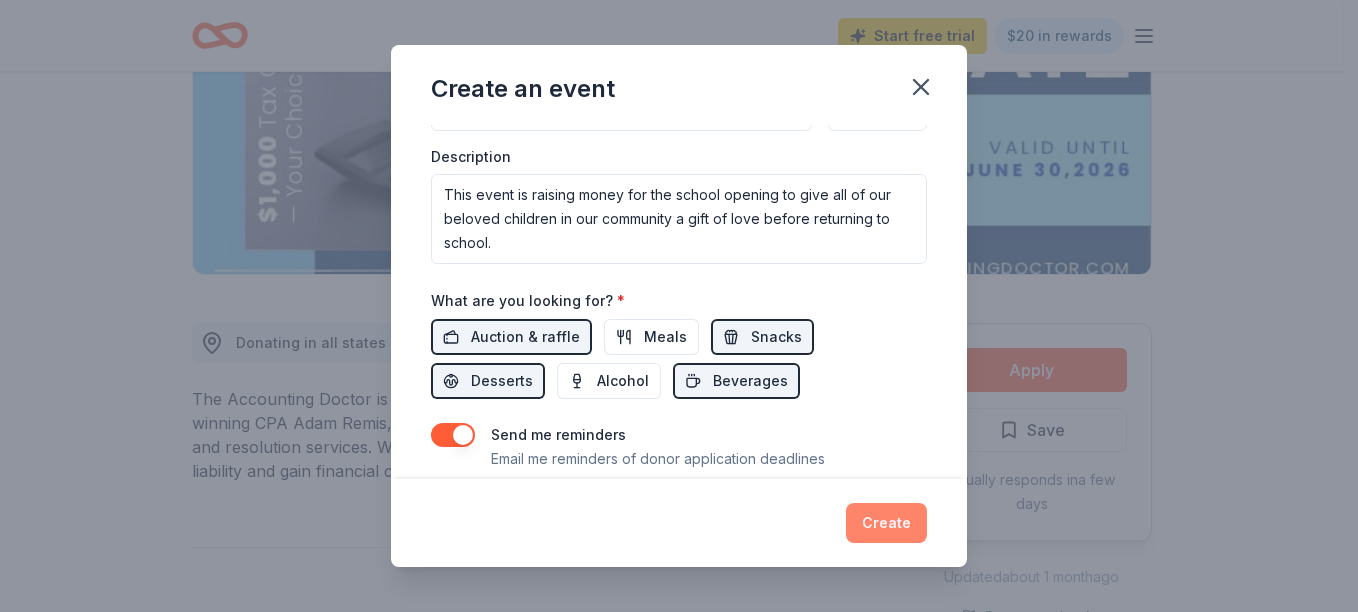 click on "Create" at bounding box center [886, 523] 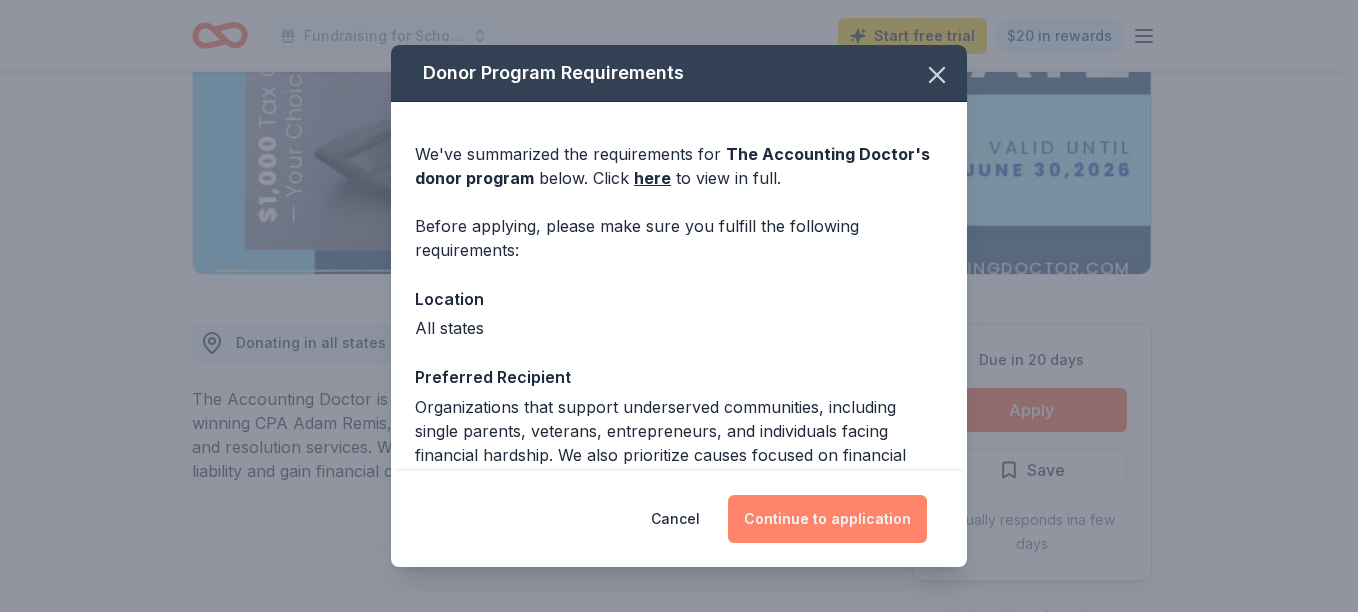 click on "Continue to application" at bounding box center (827, 519) 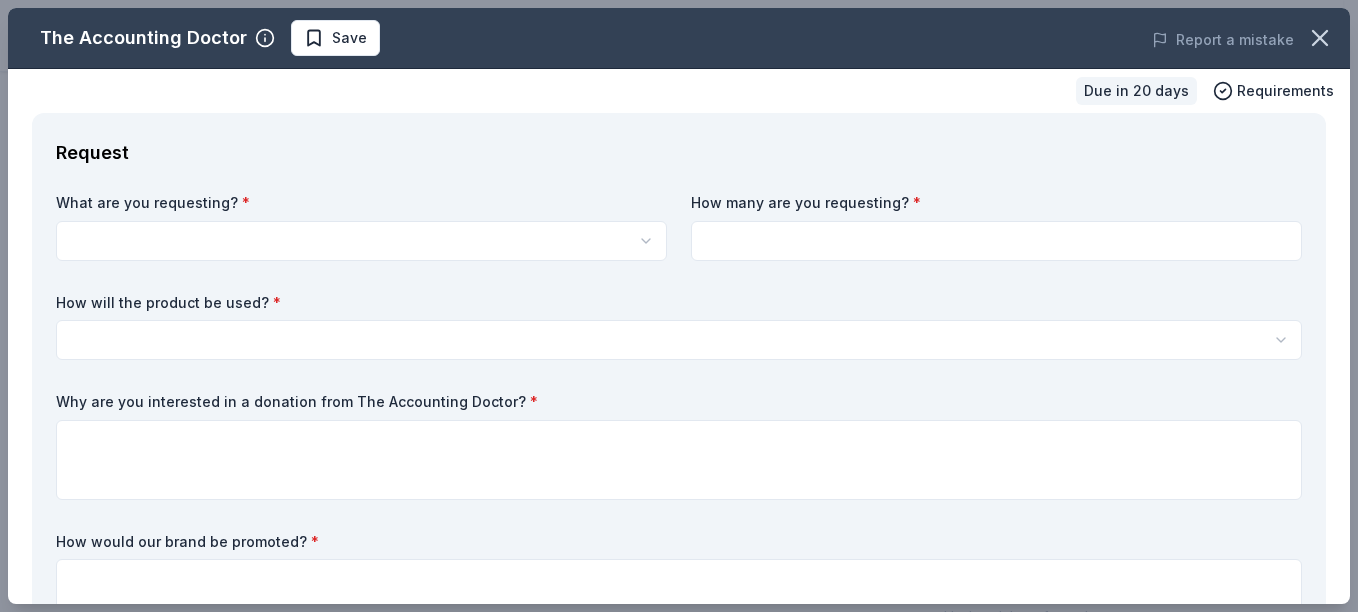 scroll, scrollTop: 0, scrollLeft: 0, axis: both 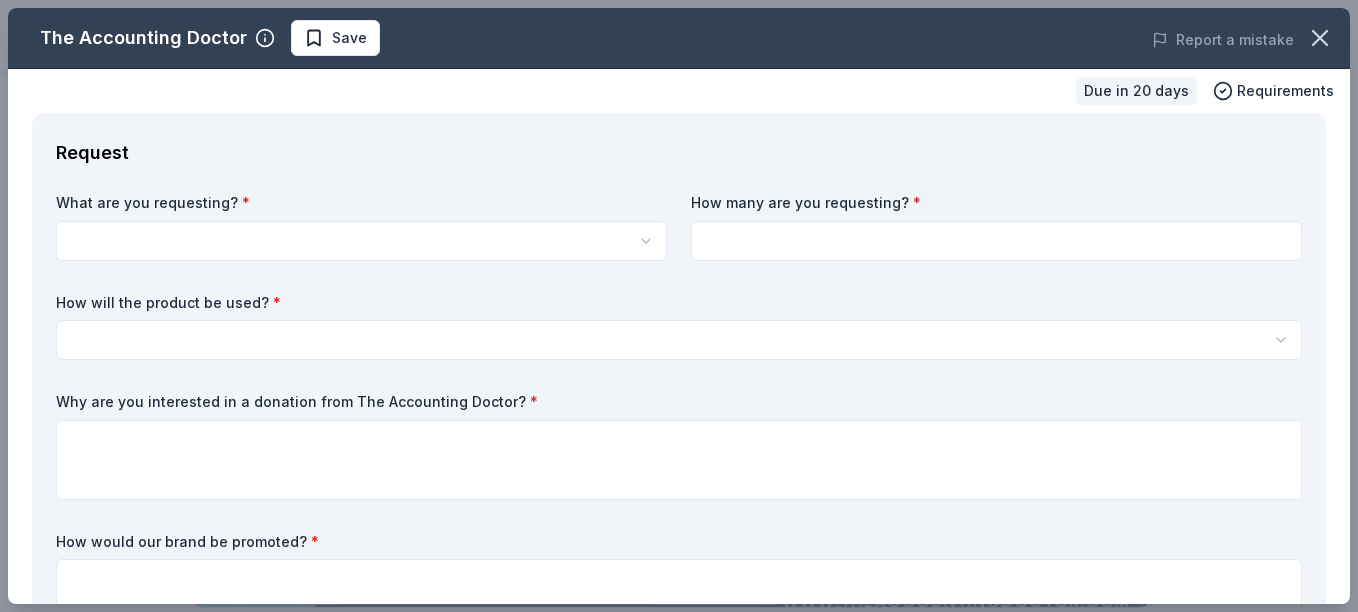 click on "Fundraising for School Openning Start free trial $20 in rewards Due in 20 days Share The Accounting Doctor New Share Donating in all states The Accounting Doctor is a premier tax and financial advisory firm led by award-winning CPA Adam Remis, specializing in personalized tax planning, preparation, and resolution services. We help individuals and businesses nationwide reduce tax liability and gain financial clarity through expert guidance and proactive strategies. What they donate A $1,000 Gift Certificate redeemable for expert tax preparation or tax resolution services—recipient's choice. This certificate covers professional support from a licensed CPA. Auction & raffle Donation is small & easy to send to guests Who they donate to Preferred Organizations that support underserved communities, including single parents, veterans, entrepreneurs, and individuals facing financial hardship. We also prioritize causes focused on financial literacy, education, and economic empowerment. Education Military Apply New" at bounding box center [679, 306] 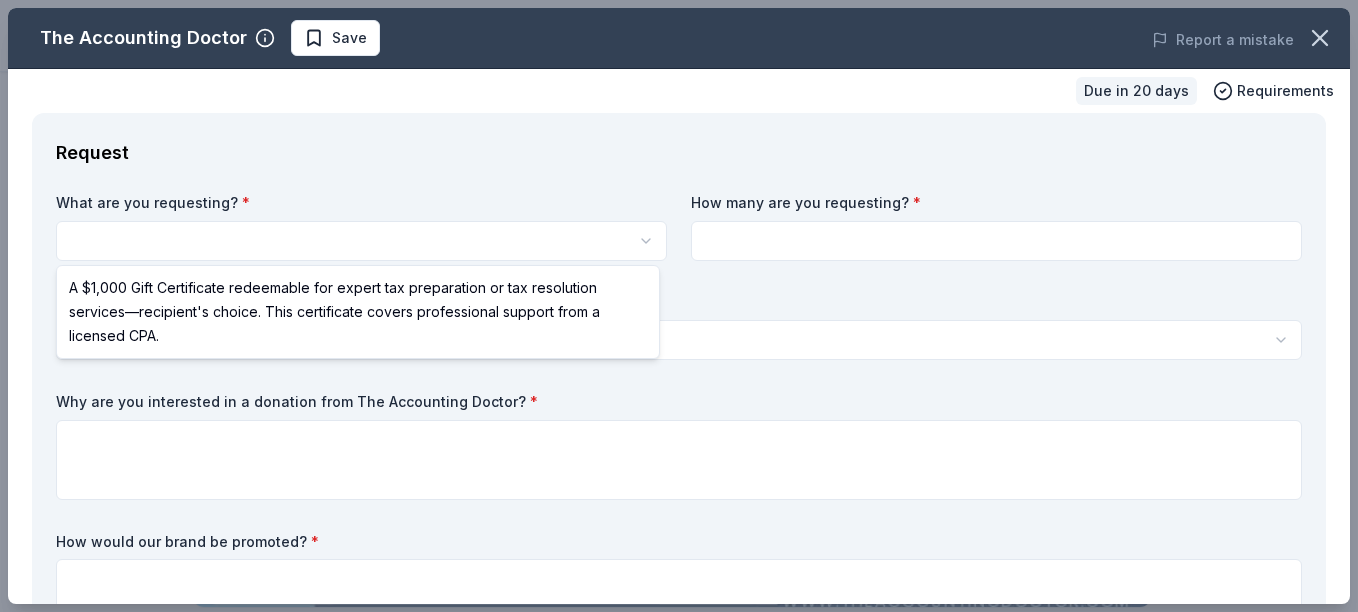 select on "A $1,000 Gift Certificate redeemable for expert tax preparation or tax resolution services—recipient's choice. This certificate covers professional support from a licensed CPA." 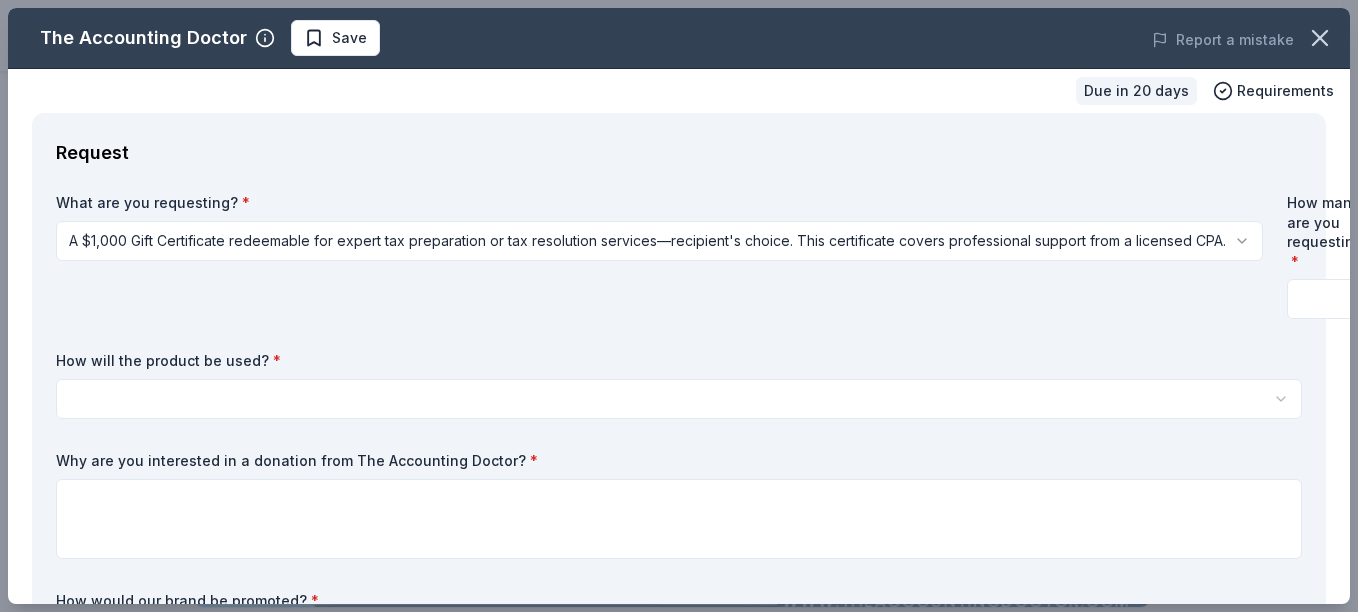 click on "Fundraising for School Openning Save Apply Due in 20 days Share The Accounting Doctor New Share Donating in all states The Accounting Doctor is a premier tax and financial advisory firm led by award-winning CPA Adam Remis, specializing in personalized tax planning, preparation, and resolution services. We help individuals and businesses nationwide reduce tax liability and gain financial clarity through expert guidance and proactive strategies. What they donate A $1,000 Gift Certificate redeemable for expert tax preparation or tax resolution services—recipient's choice. This certificate covers professional support from a licensed CPA. Auction & raffle Donation is small & easy to send to guests Who they donate to  Preferred Organizations that support underserved communities, including single parents, veterans, entrepreneurs, and individuals facing financial hardship. We also prioritize causes focused on financial literacy, education, and economic empowerment. Education Military Poverty & Hunger Social Justice" at bounding box center (679, 306) 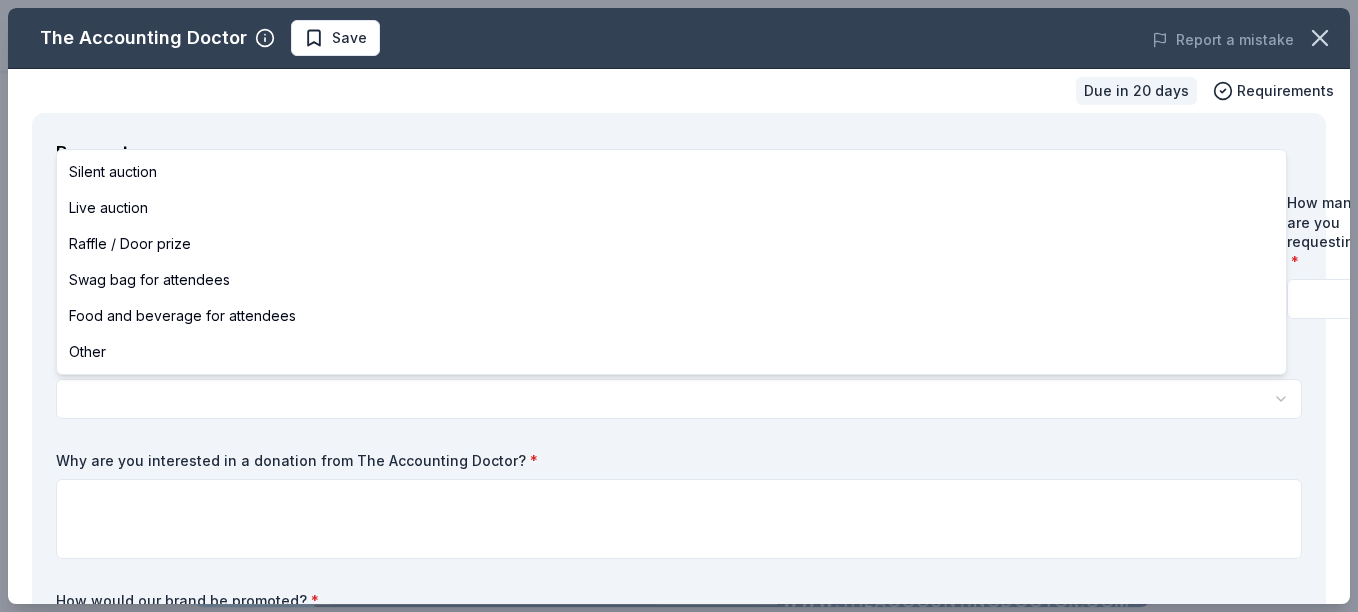 select on "liveAuction" 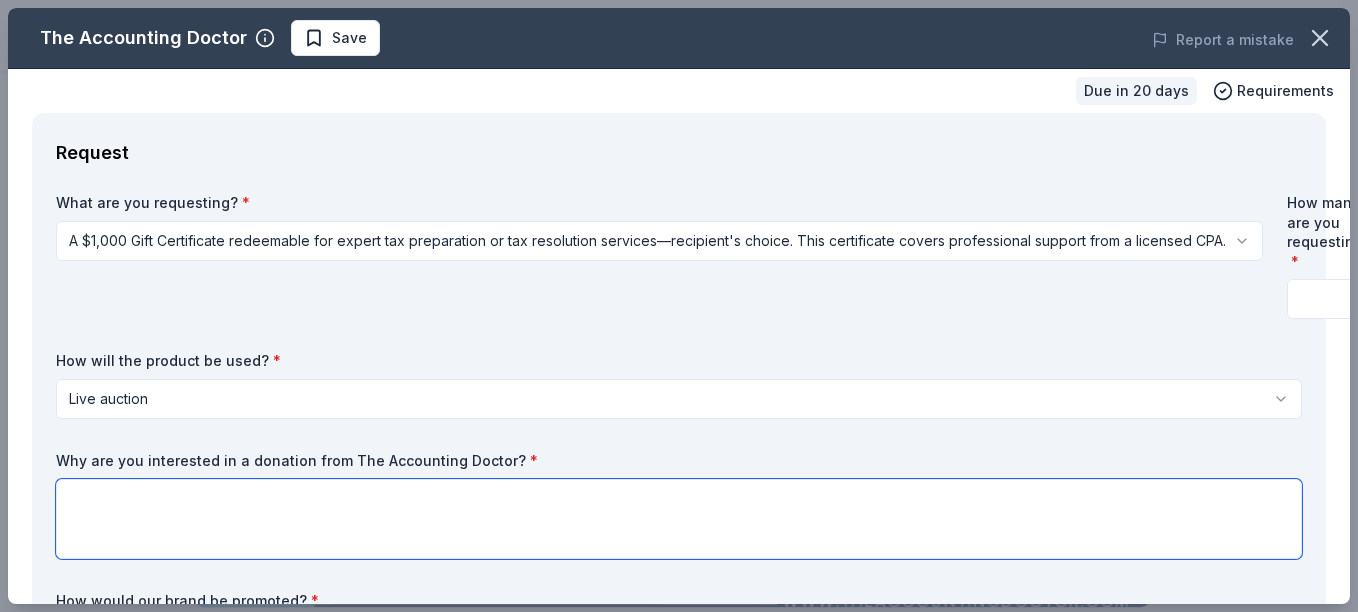 click at bounding box center (679, 519) 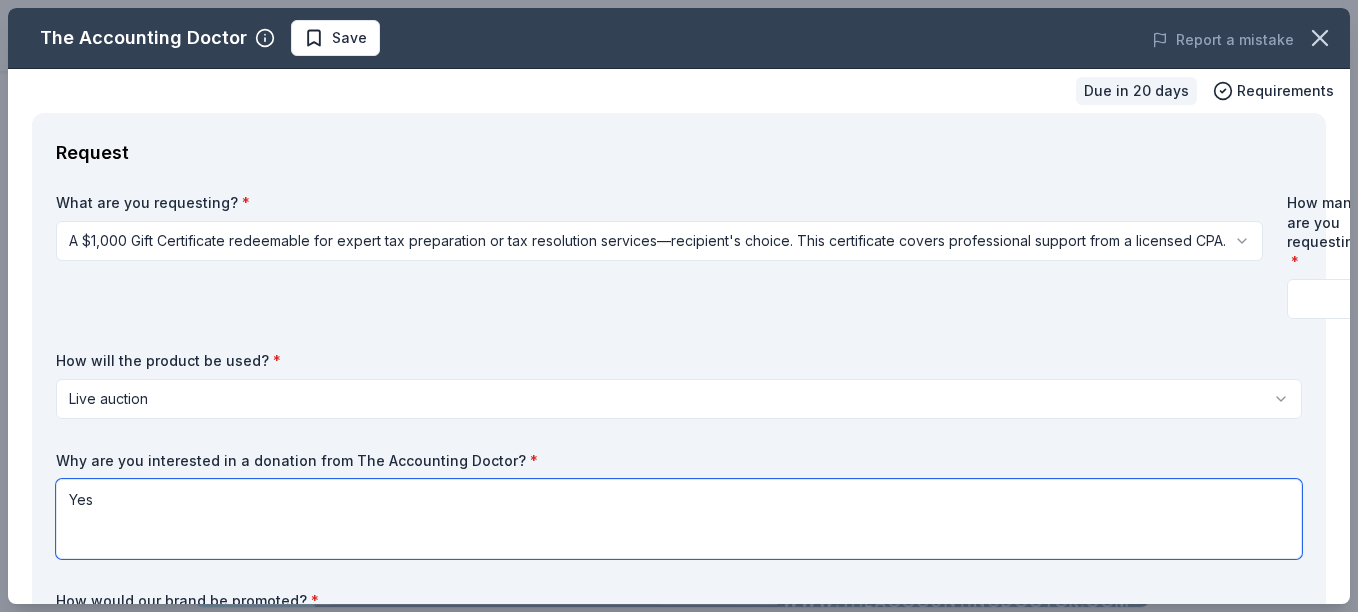 type on "Yes" 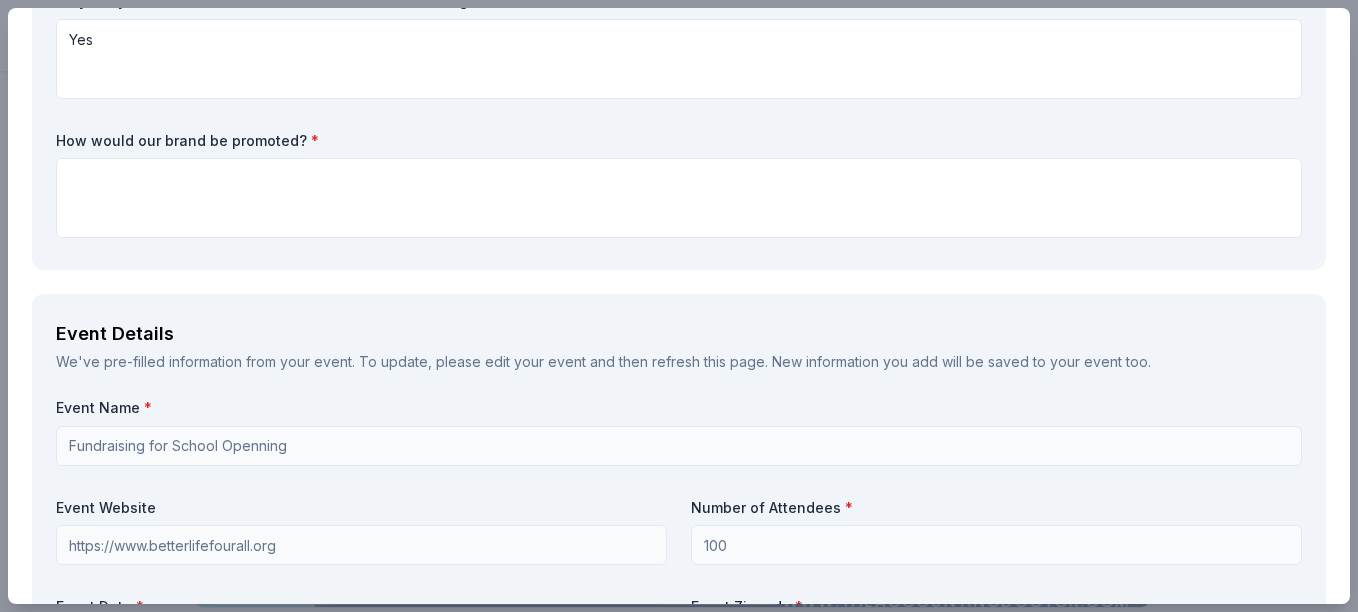 scroll, scrollTop: 480, scrollLeft: 0, axis: vertical 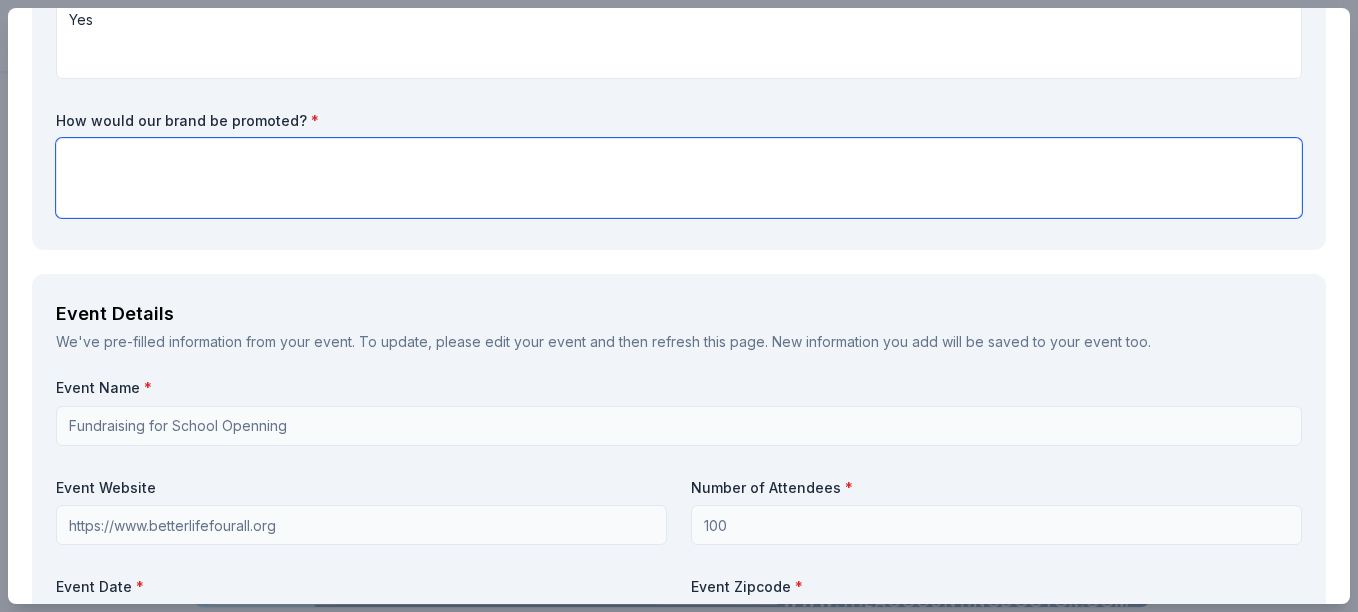 click at bounding box center [679, 178] 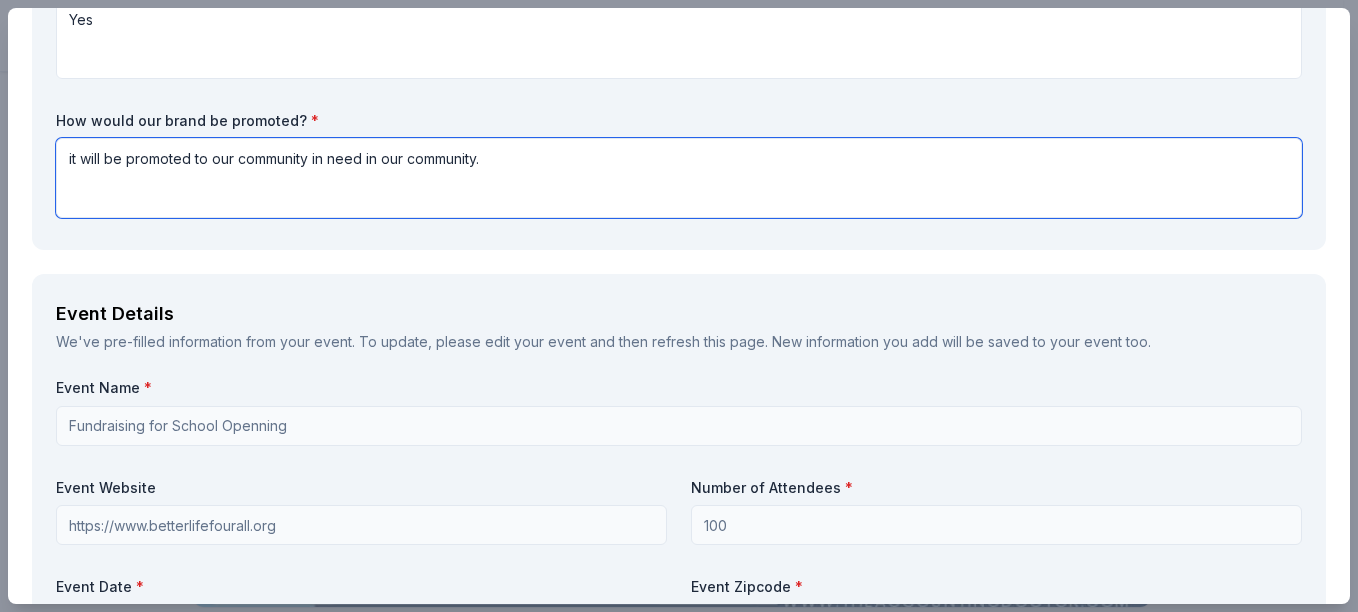 type on "it will be promoted to our community in need in our community." 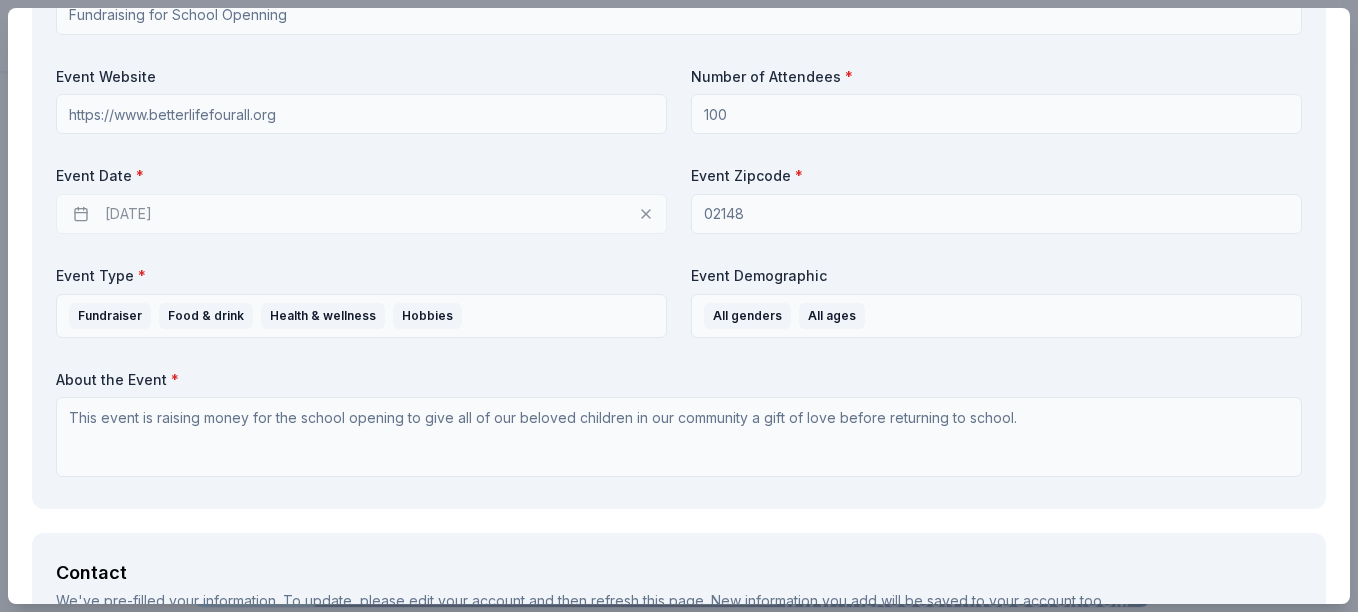 scroll, scrollTop: 920, scrollLeft: 0, axis: vertical 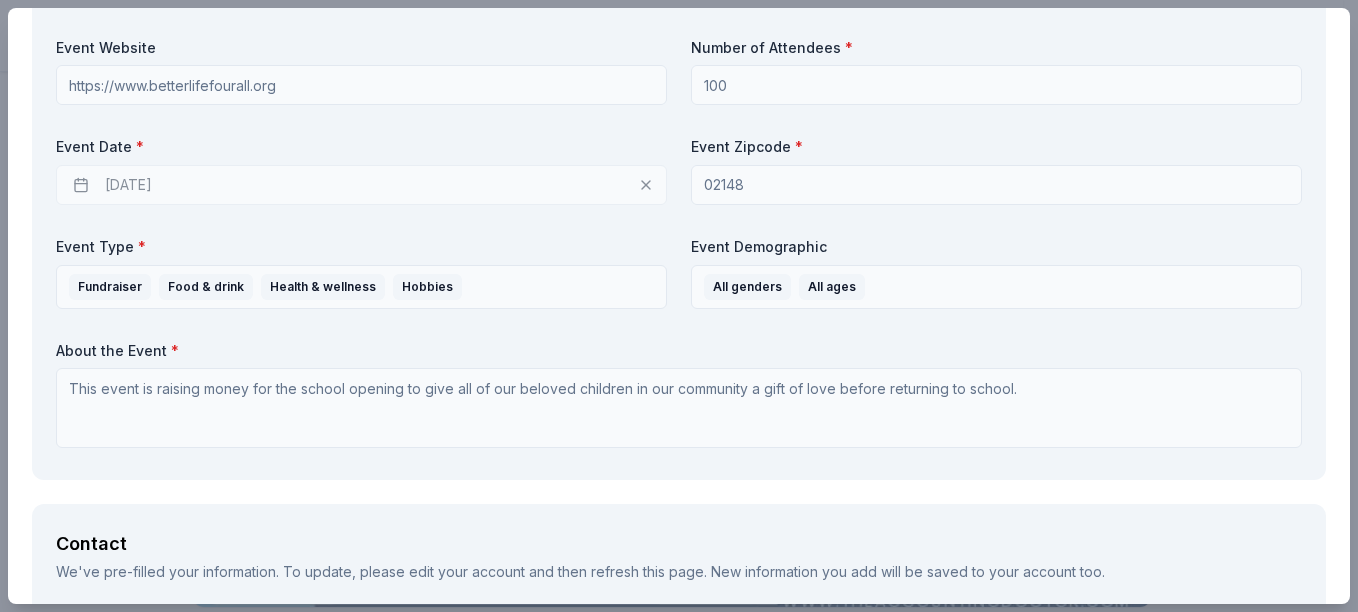 click on "[DATE]" at bounding box center [361, 185] 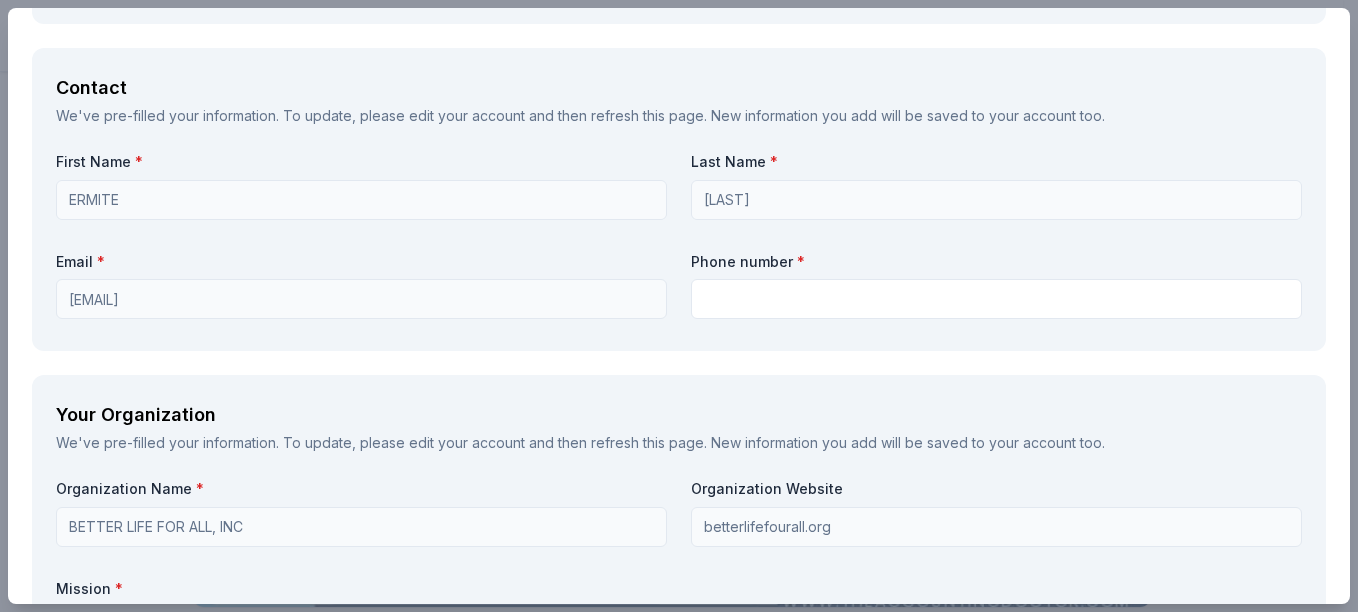 scroll, scrollTop: 1400, scrollLeft: 0, axis: vertical 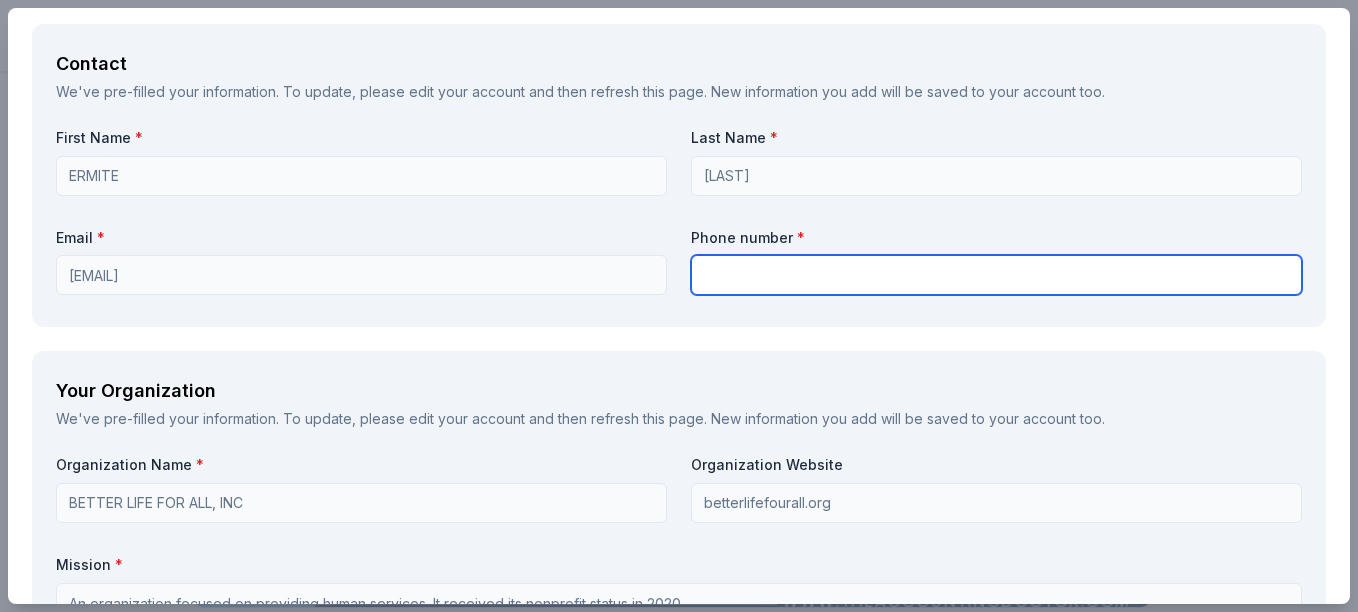 click at bounding box center [996, 275] 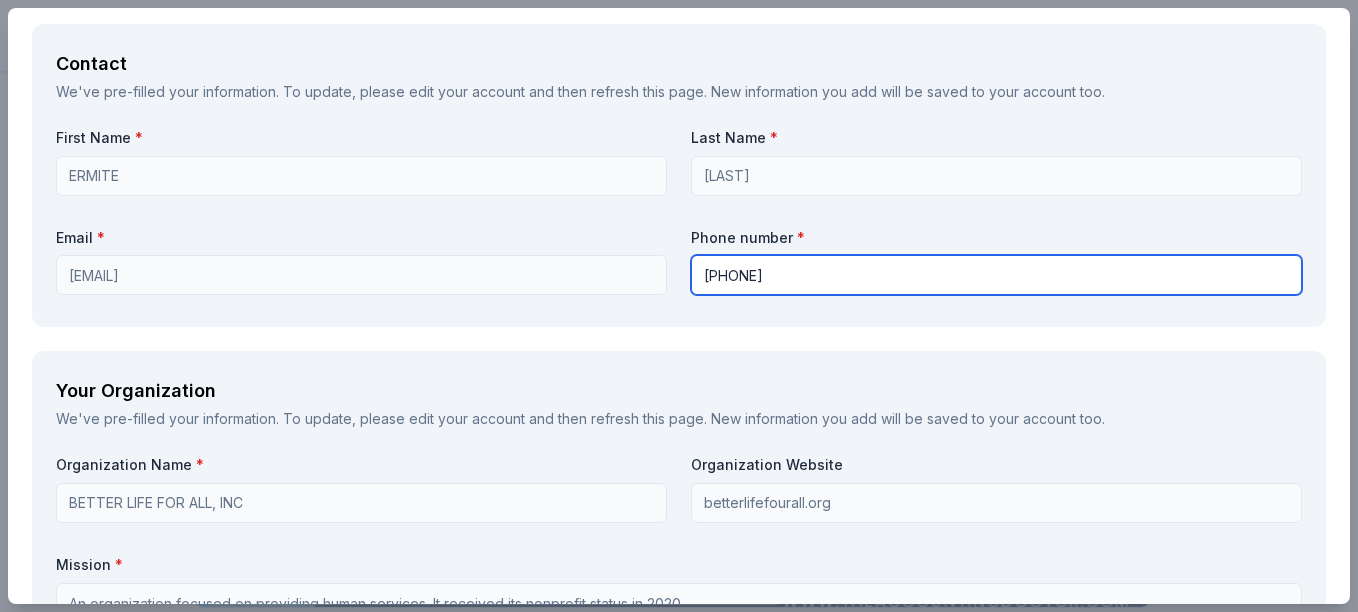 click on "[PHONE]" at bounding box center [996, 275] 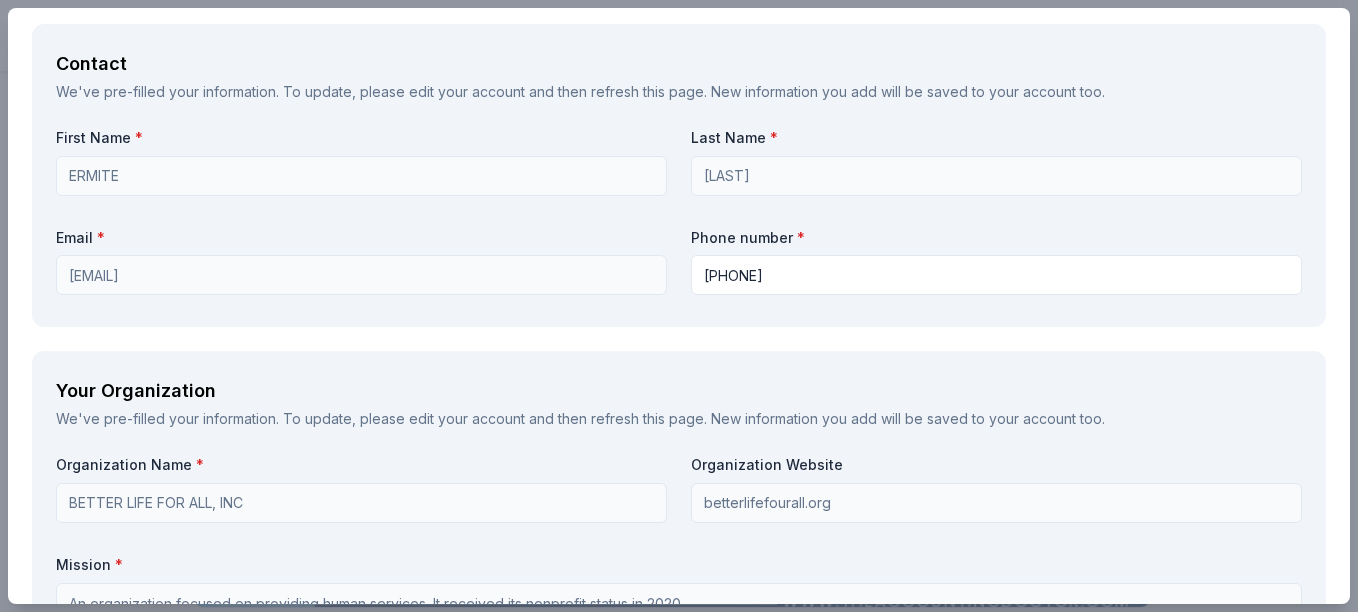 drag, startPoint x: 915, startPoint y: 333, endPoint x: 999, endPoint y: 204, distance: 153.9383 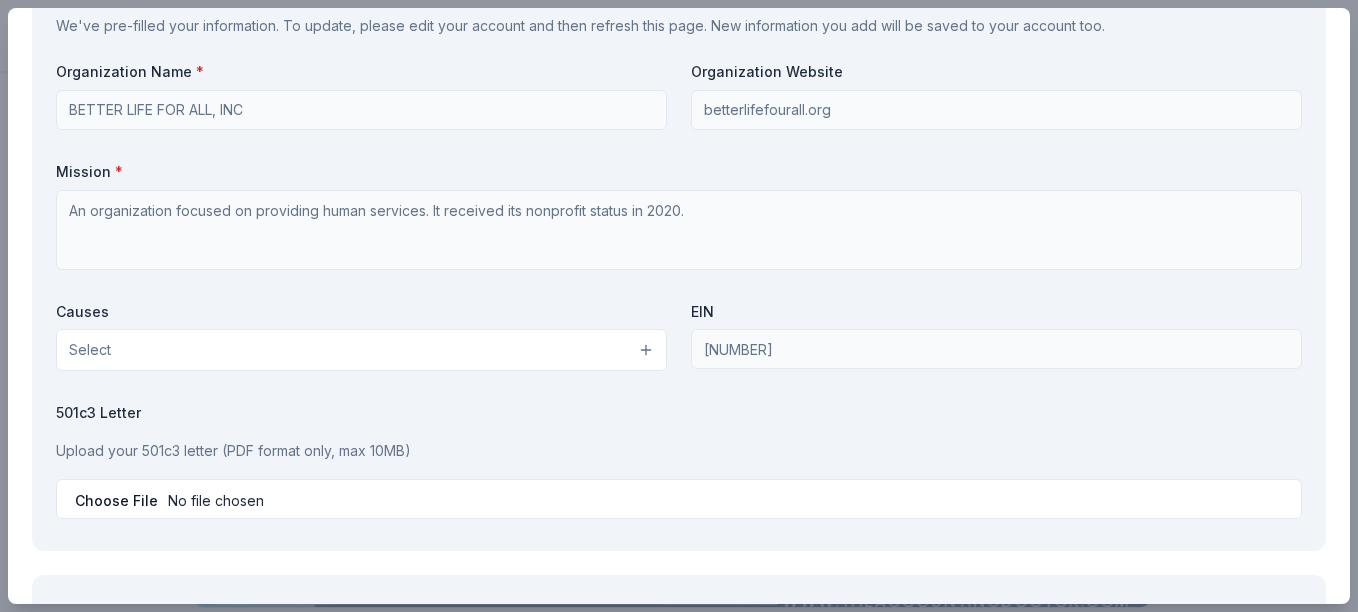 scroll, scrollTop: 1800, scrollLeft: 0, axis: vertical 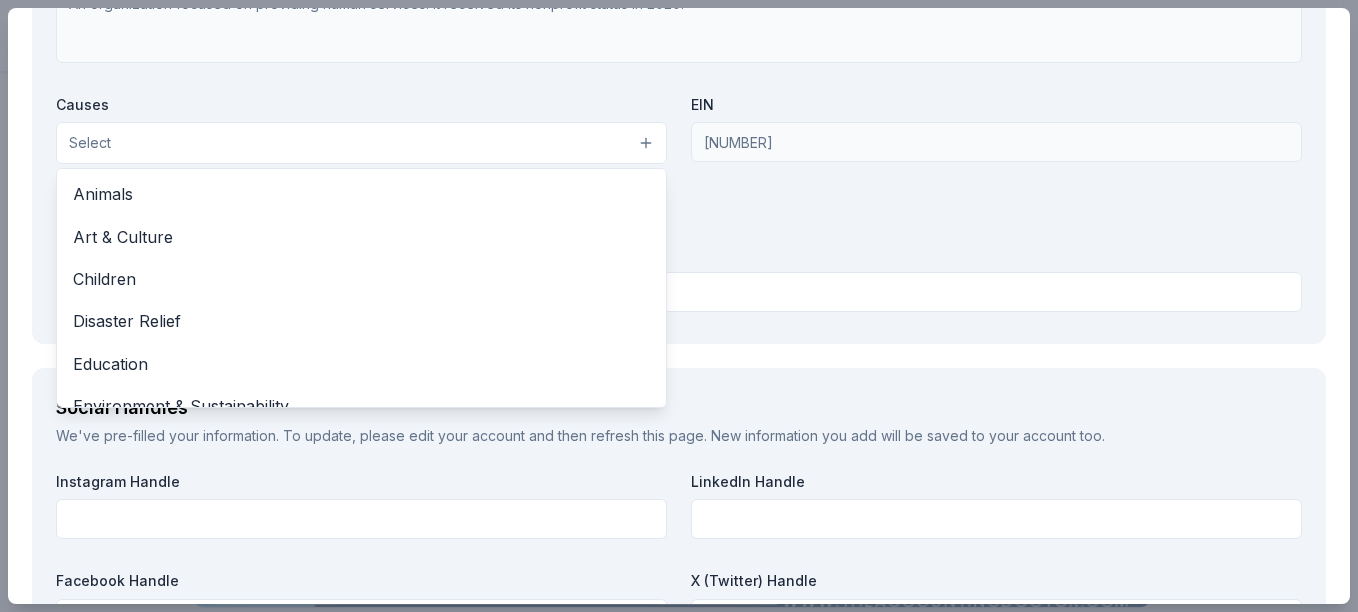 click on "Select" at bounding box center [361, 143] 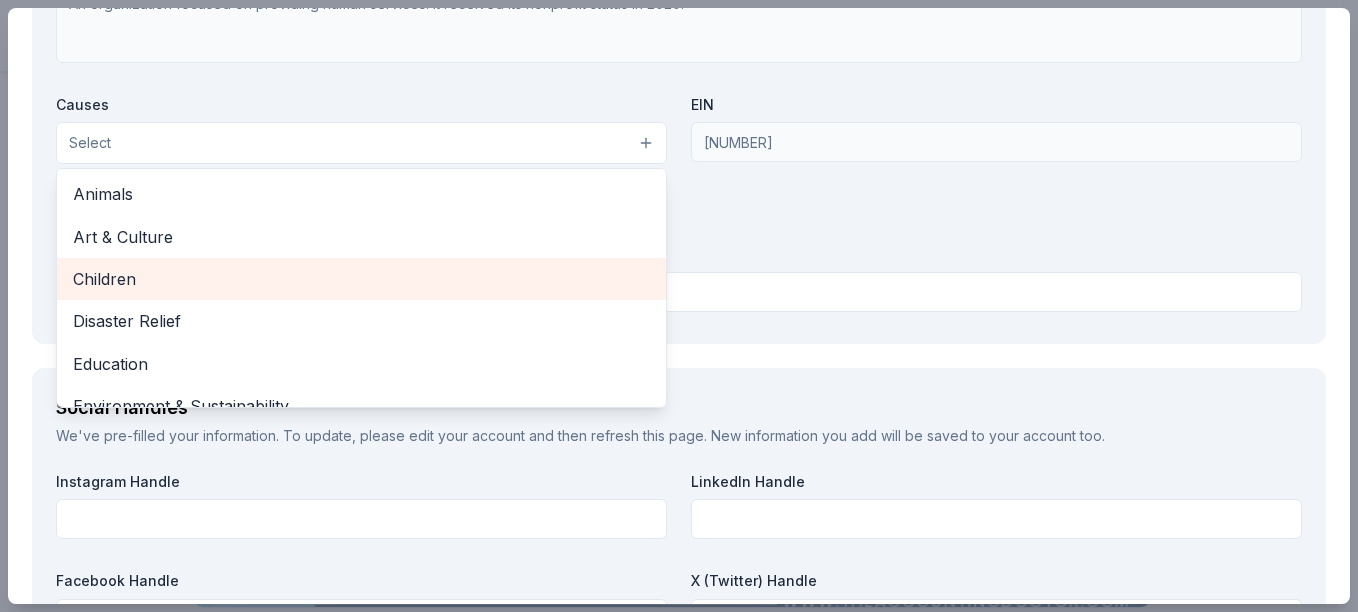 click on "Children" at bounding box center [361, 279] 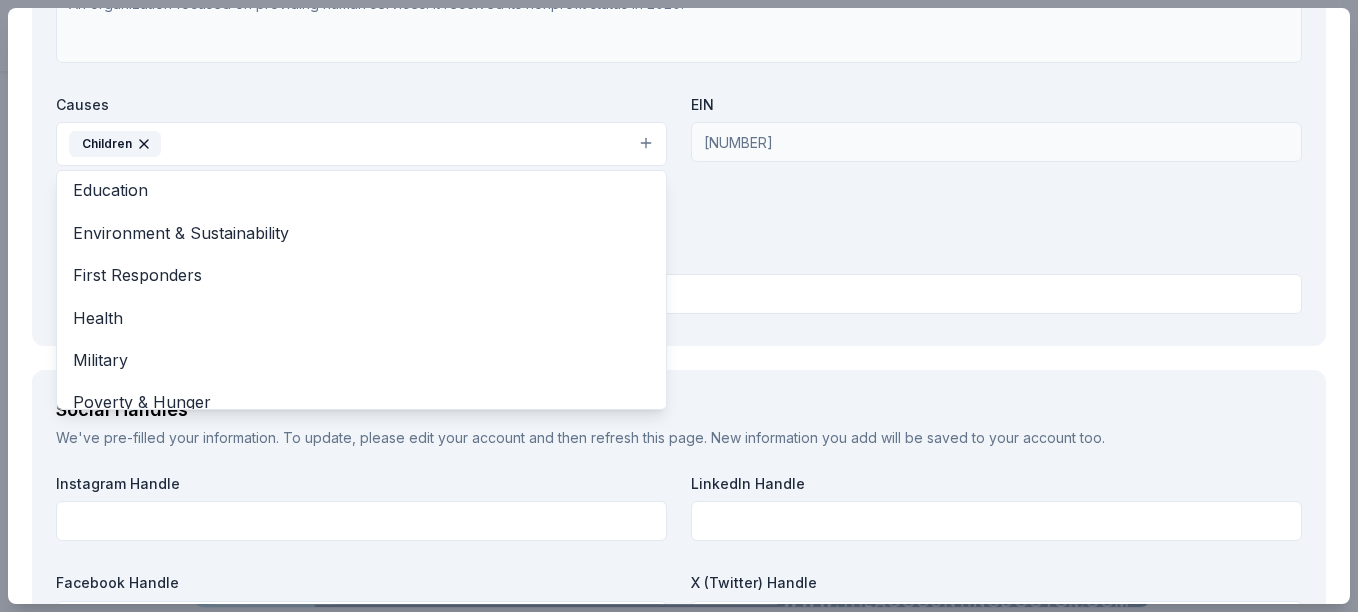 scroll, scrollTop: 160, scrollLeft: 0, axis: vertical 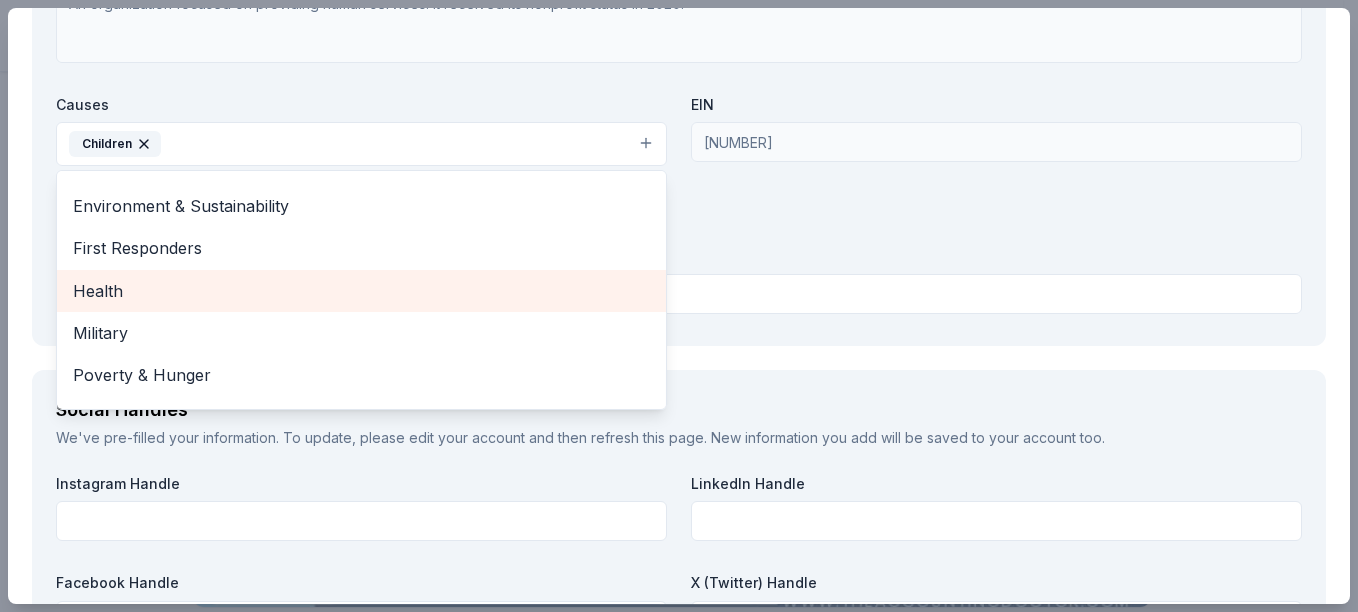 click on "Health" at bounding box center [361, 291] 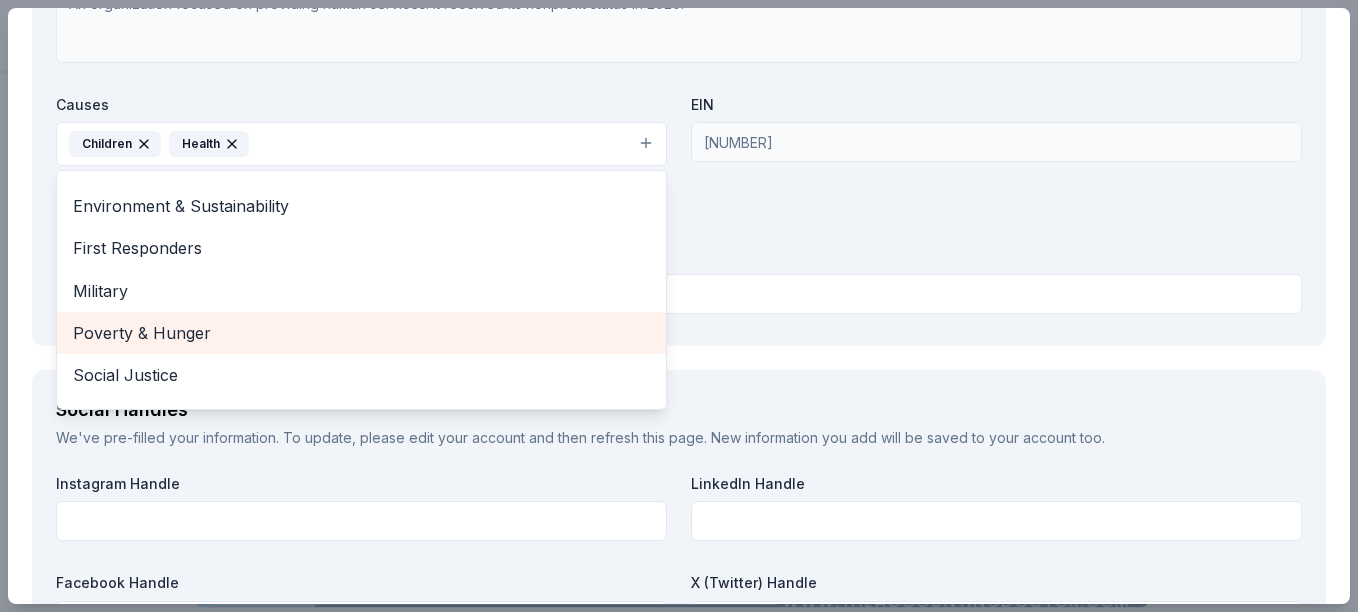 click on "Poverty & Hunger" at bounding box center [361, 333] 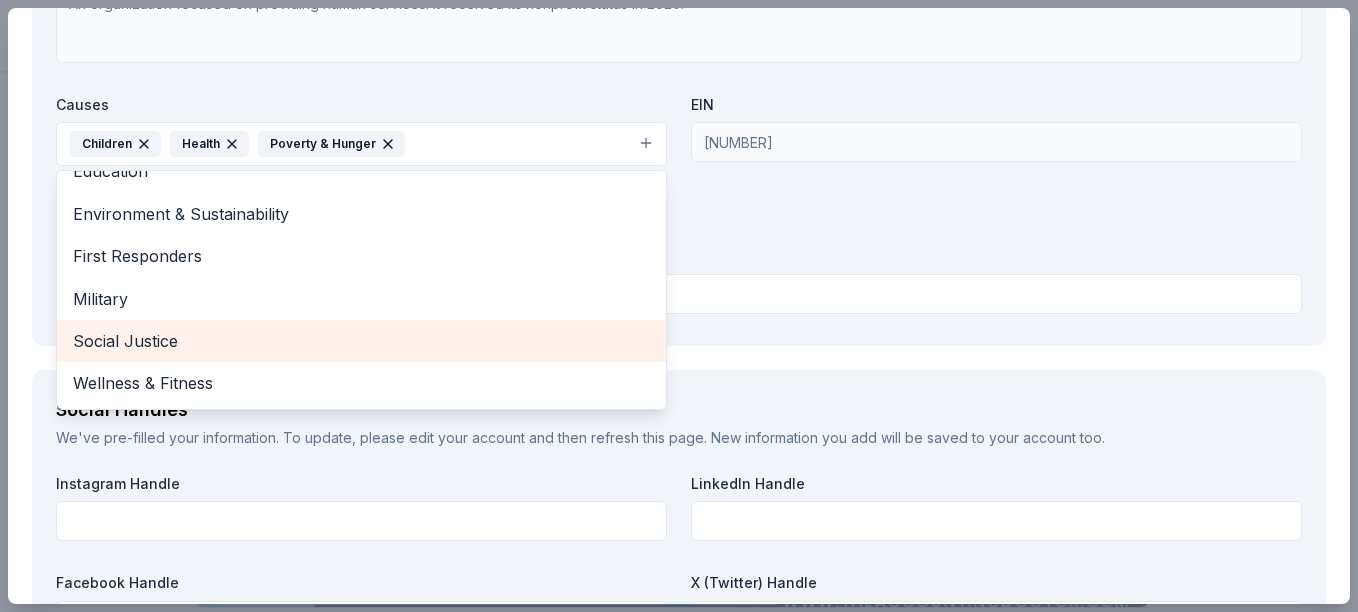 scroll, scrollTop: 152, scrollLeft: 0, axis: vertical 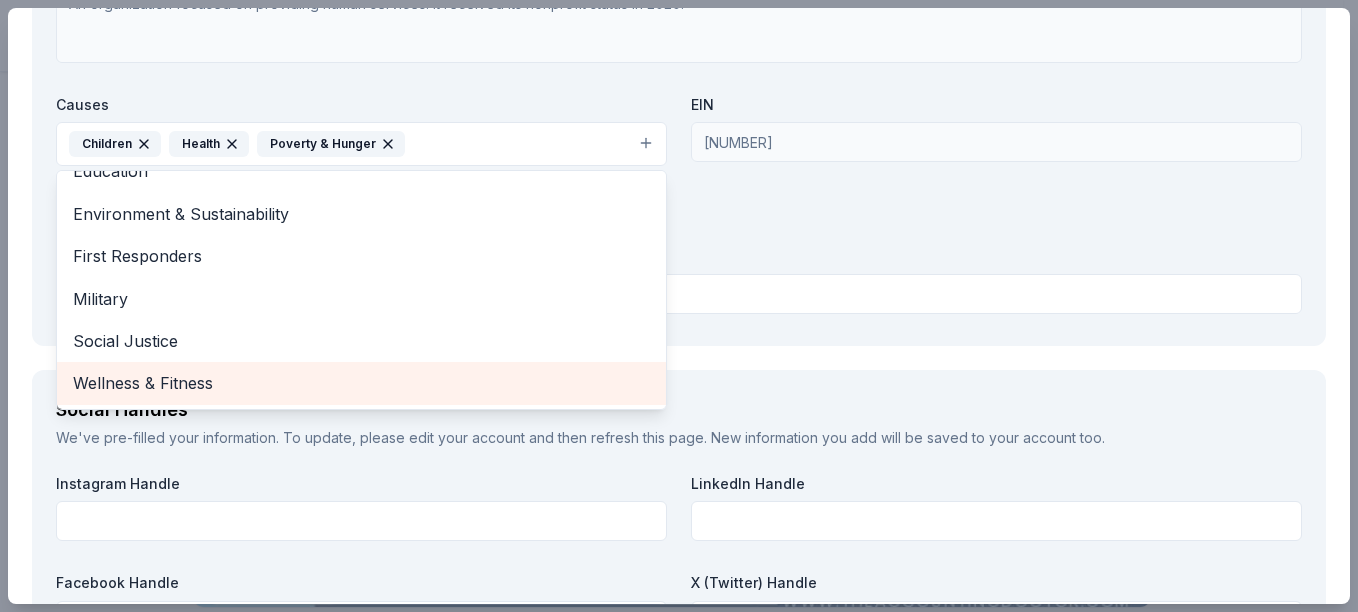 click on "Wellness & Fitness" at bounding box center (361, 383) 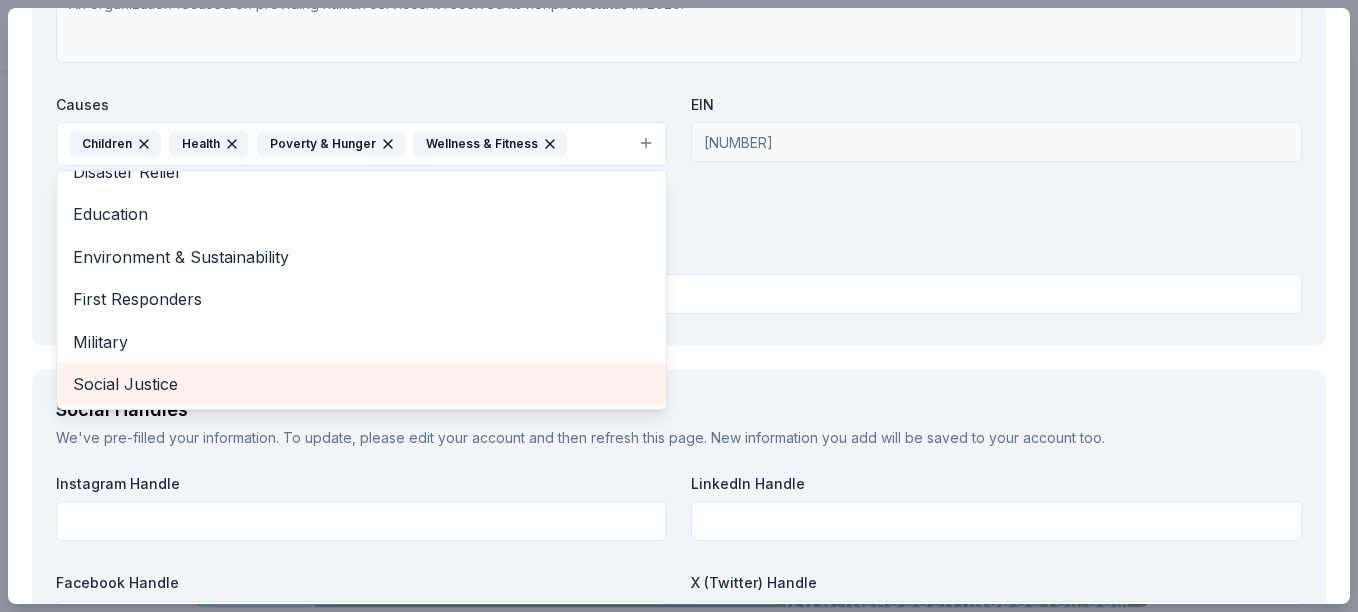 scroll, scrollTop: 109, scrollLeft: 0, axis: vertical 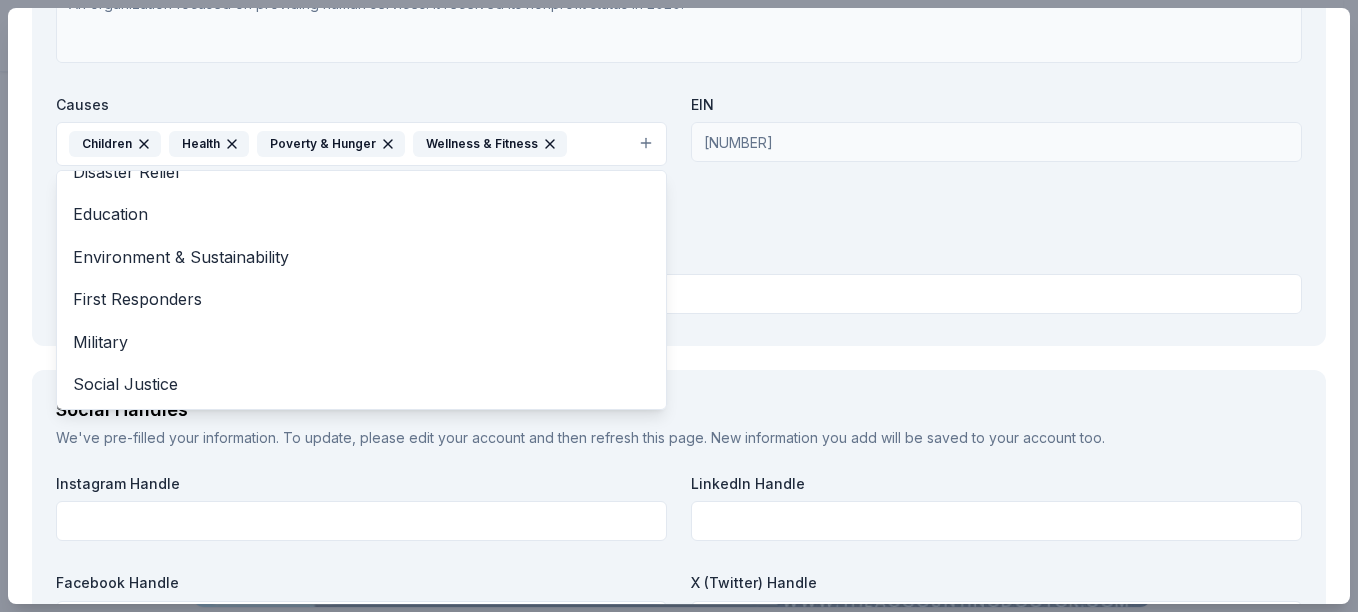 click on "Request What are you requesting? * A $[PRICE] Gift Certificate redeemable for expert tax preparation or tax resolution services—recipient's choice. This certificate covers professional support from a licensed CPA. A $[PRICE] Gift Certificate redeemable for expert tax preparation or tax resolution services—recipient's choice. This certificate covers professional support from a licensed CPA. How many are you requesting? * How will the product be used? * Live auction Silent auction Live auction Raffle / Door prize Swag bag for attendees Food and beverage for attendees Other Why are you interested in a donation from The Accounting Doctor? * Yes How would our brand be promoted? * it will be promoted to our community in need in our community. Event Details We've pre-filled information from your event. To update, please edit your event and then refresh this page. New information you add will be saved to your event too. Event Name * Fundraising for School Openning Event Website https://www.betterlifefourall.org * 100" at bounding box center (679, -434) 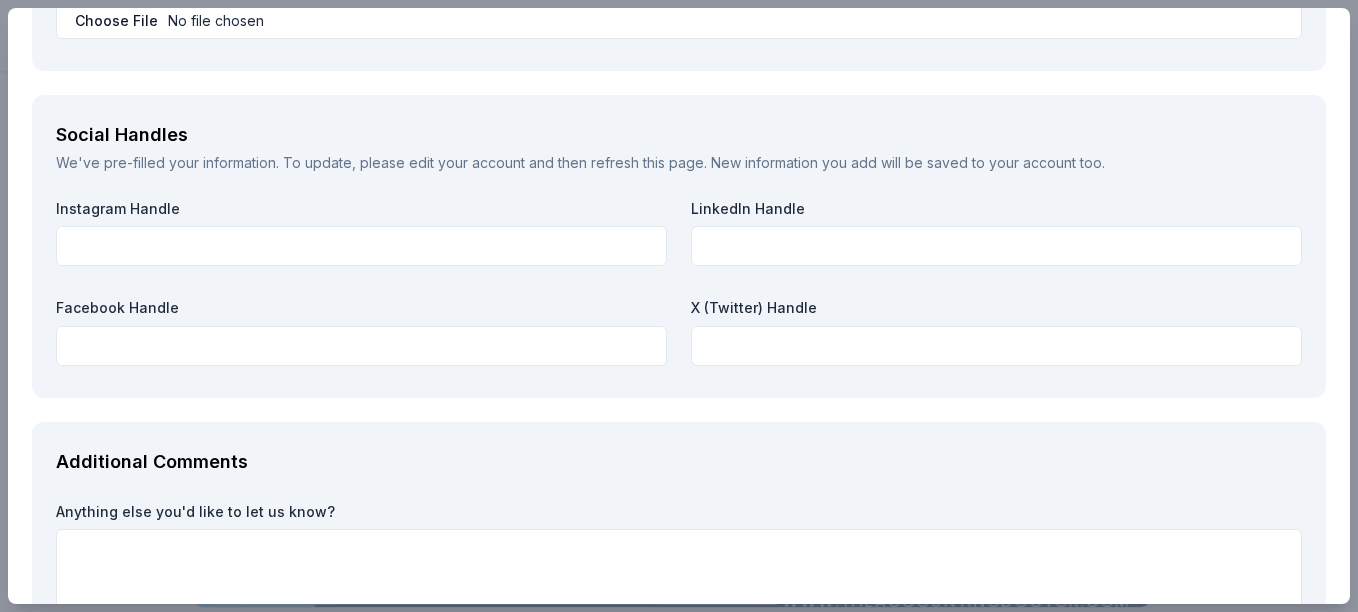 scroll, scrollTop: 2320, scrollLeft: 0, axis: vertical 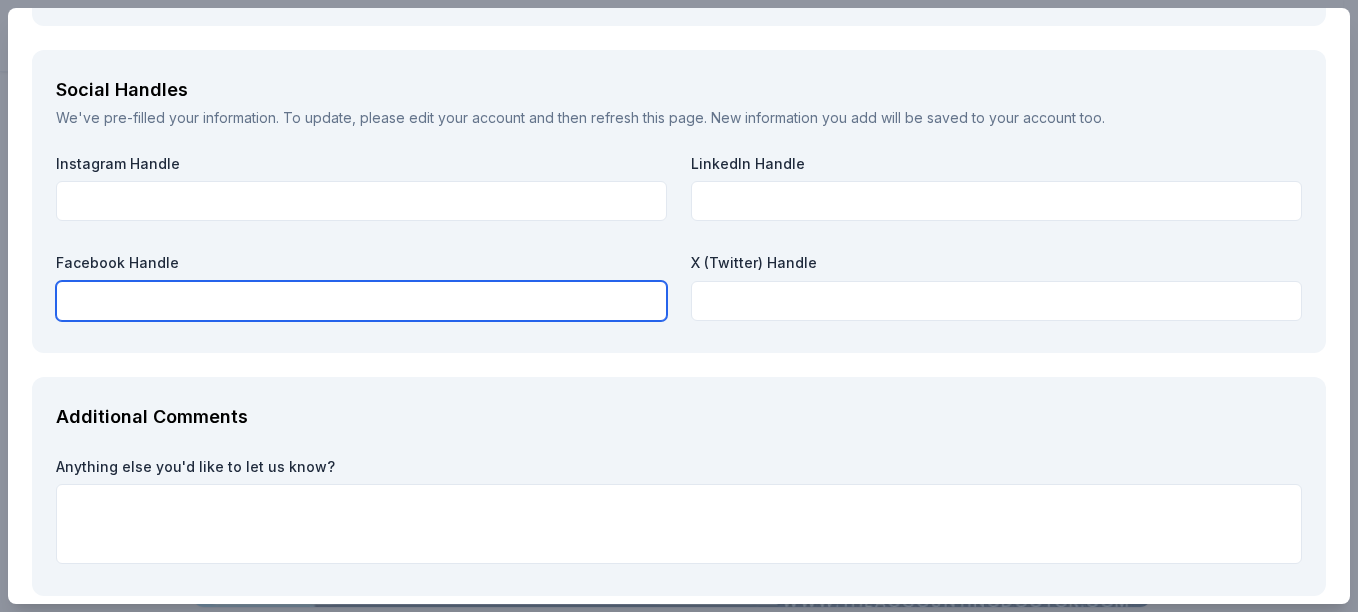 click at bounding box center (361, 301) 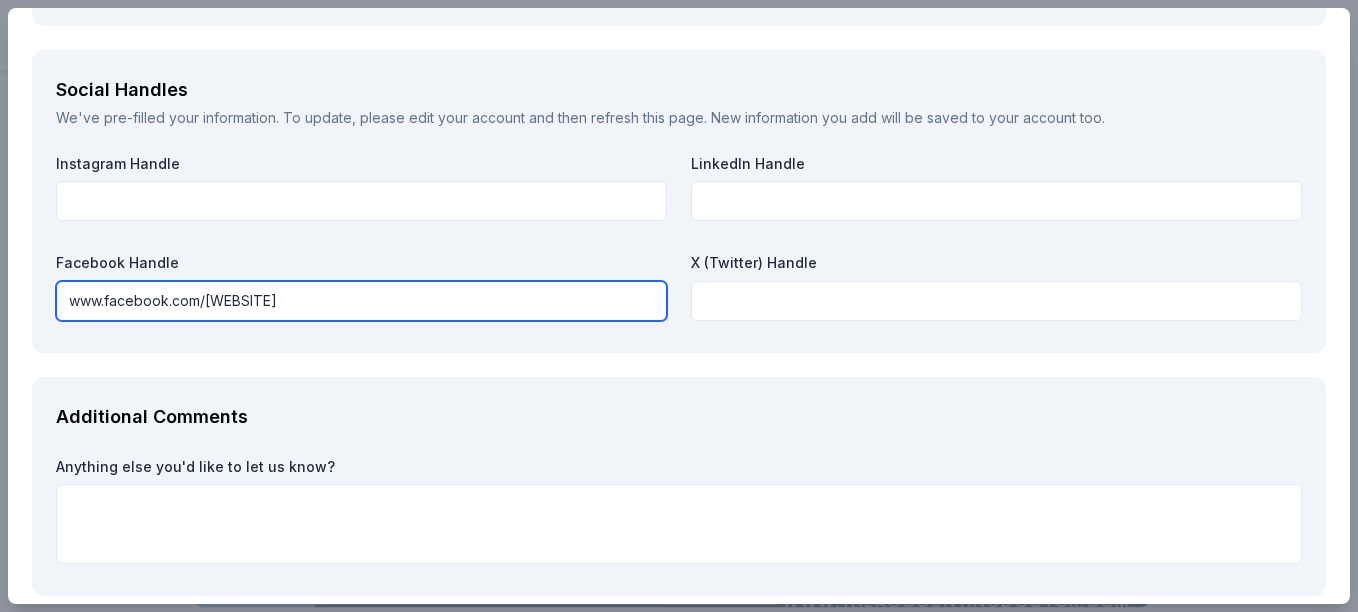 type on "www.facebook.com/[WEBSITE]" 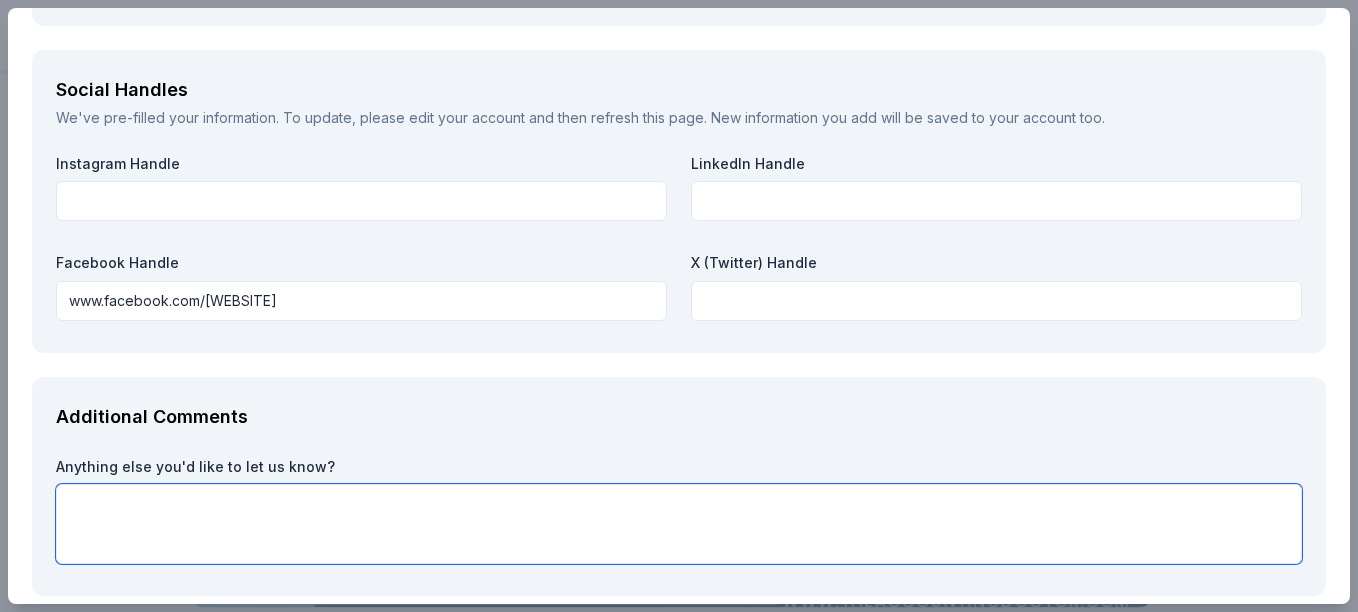 click at bounding box center (679, 524) 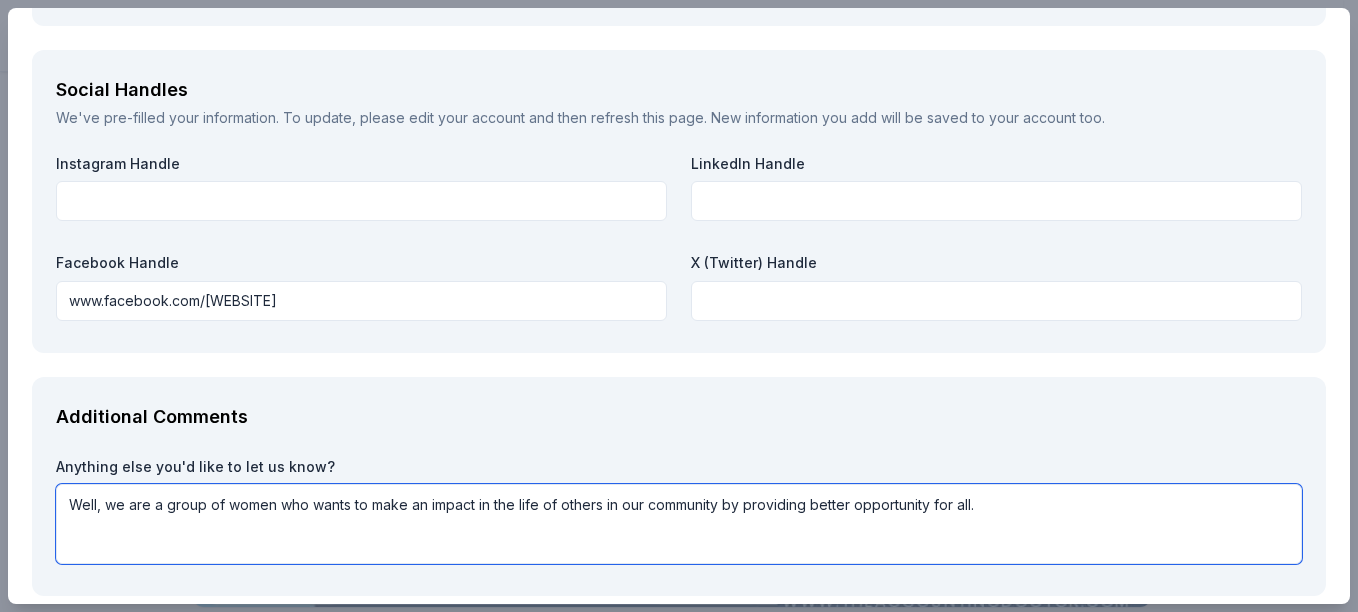 type on "Well, we are a group of women who wants to make an impact in the life of others in our community by providing better opportunity for all." 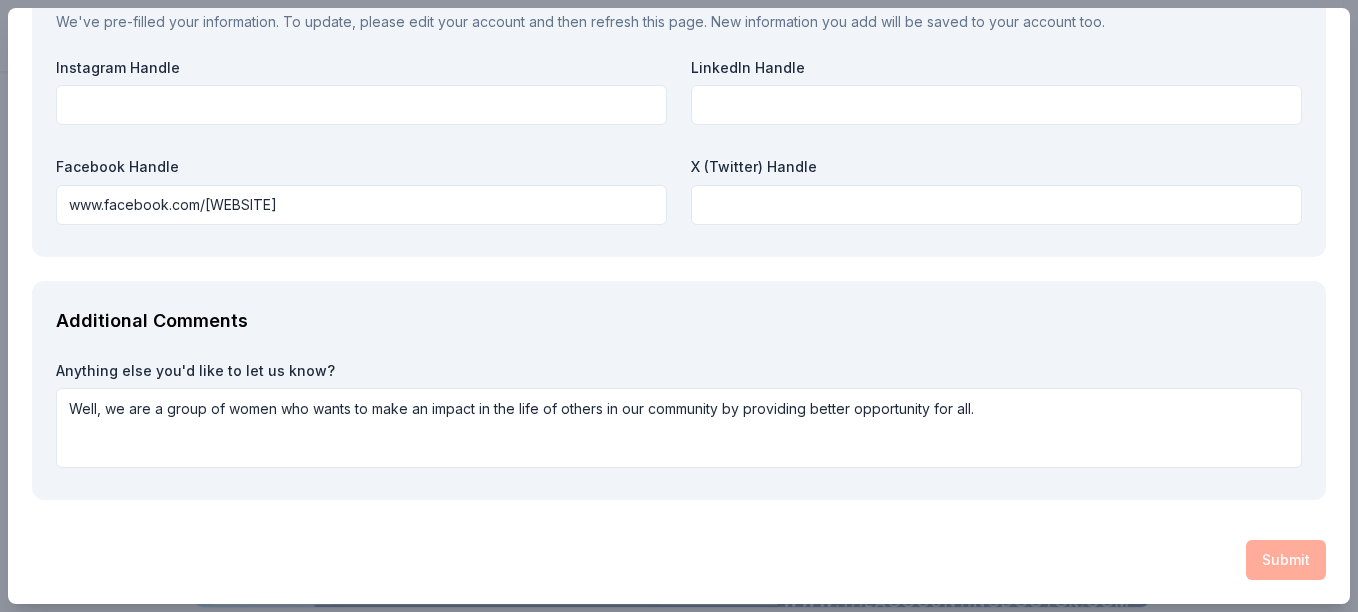 scroll, scrollTop: 2431, scrollLeft: 0, axis: vertical 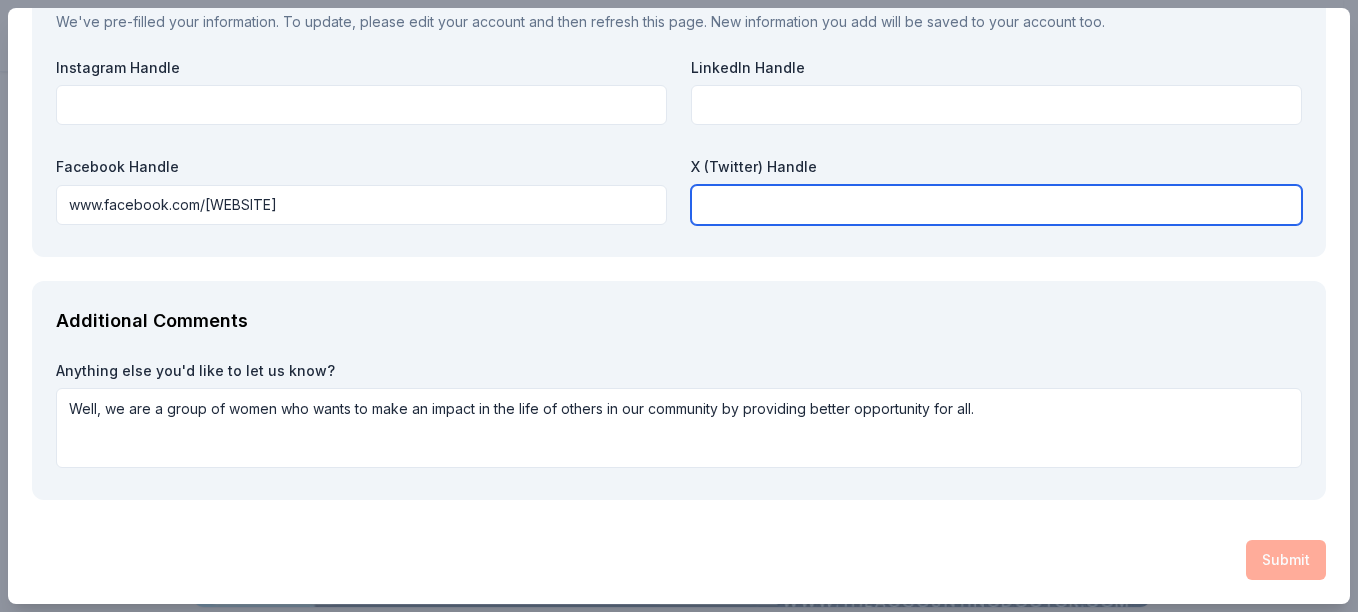 click at bounding box center [996, 205] 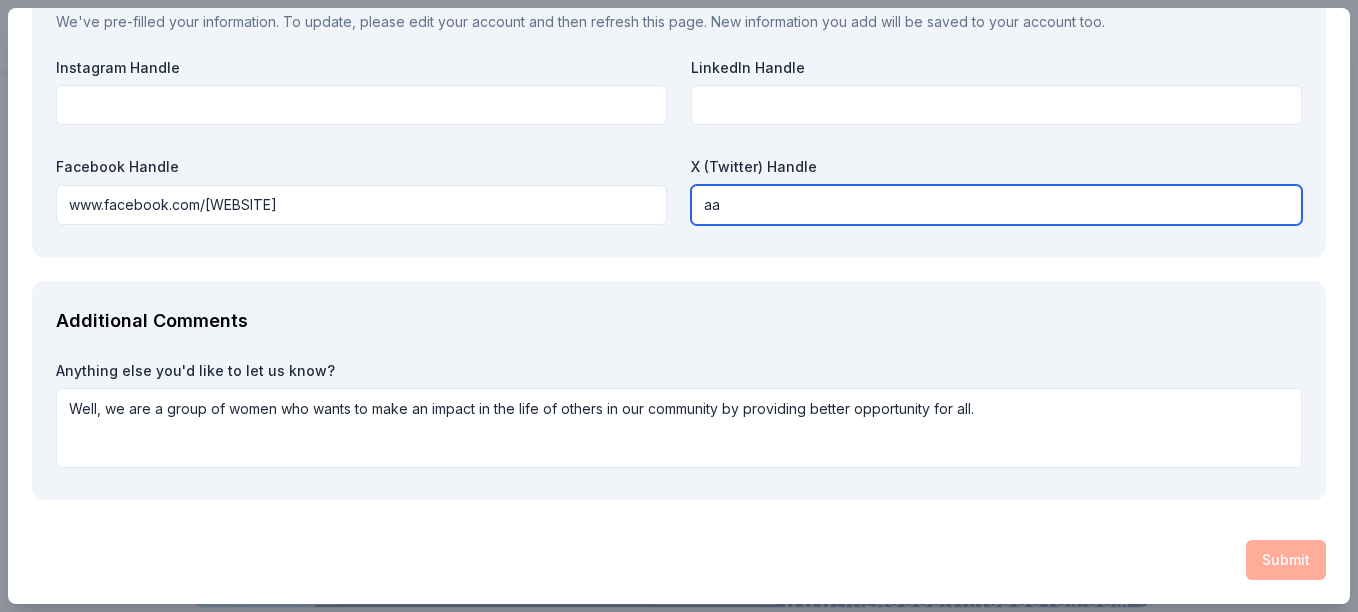 type on "a" 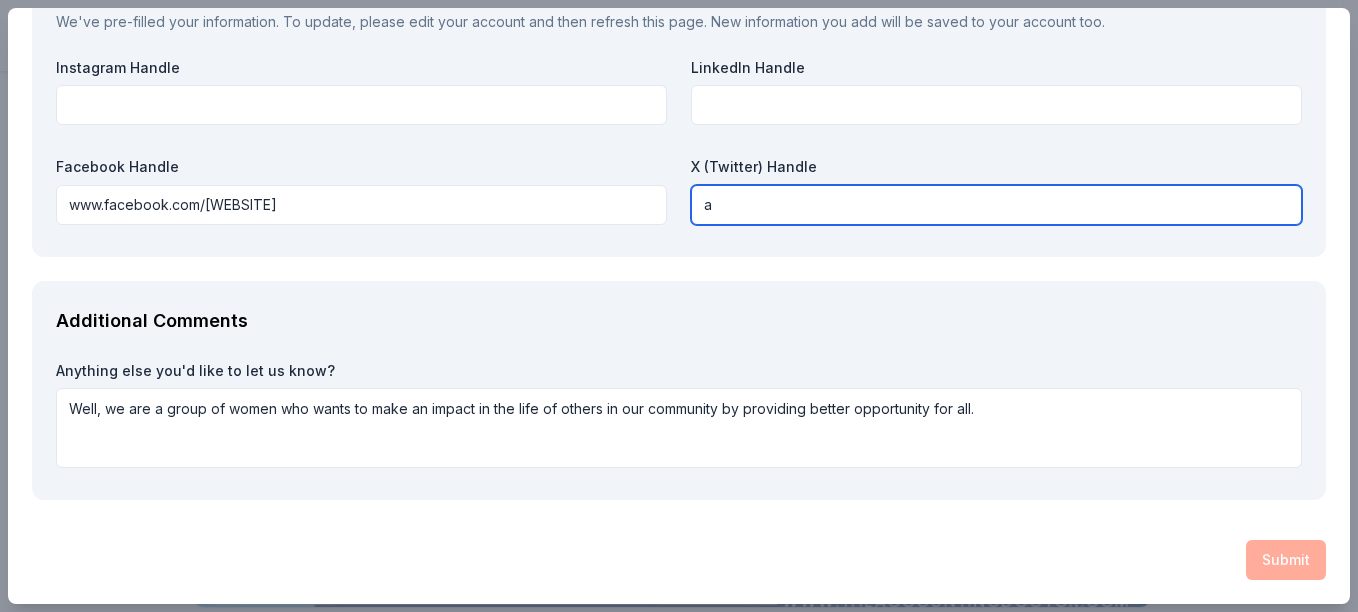 type 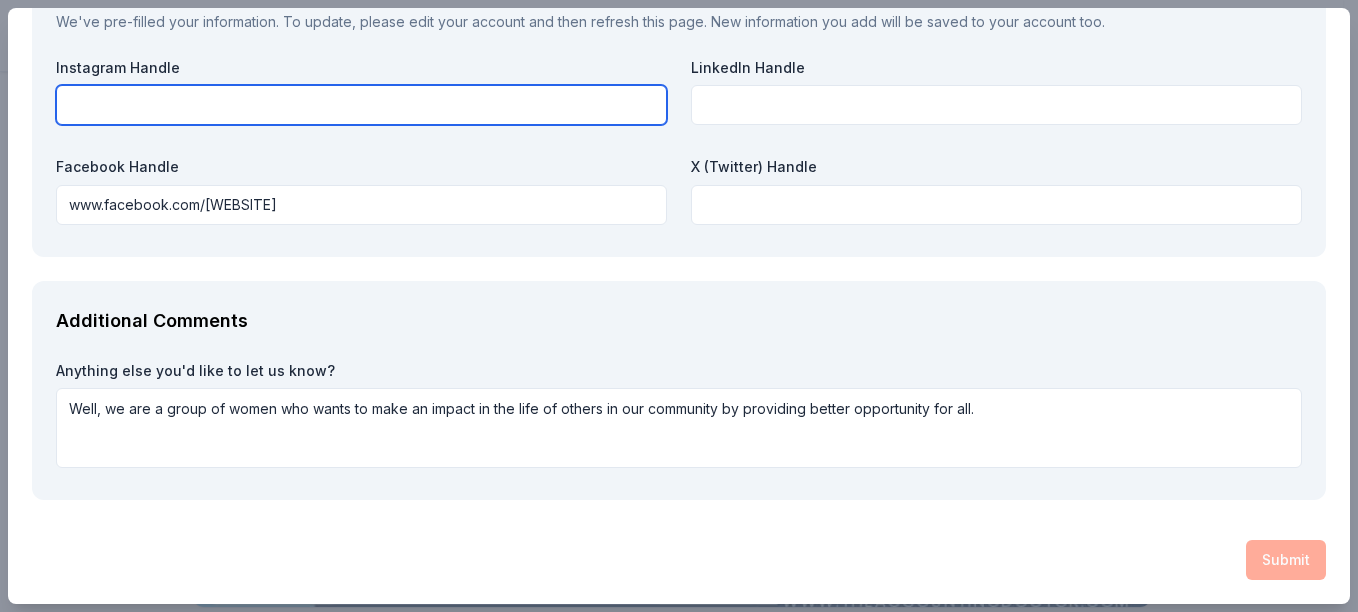 click at bounding box center (361, 105) 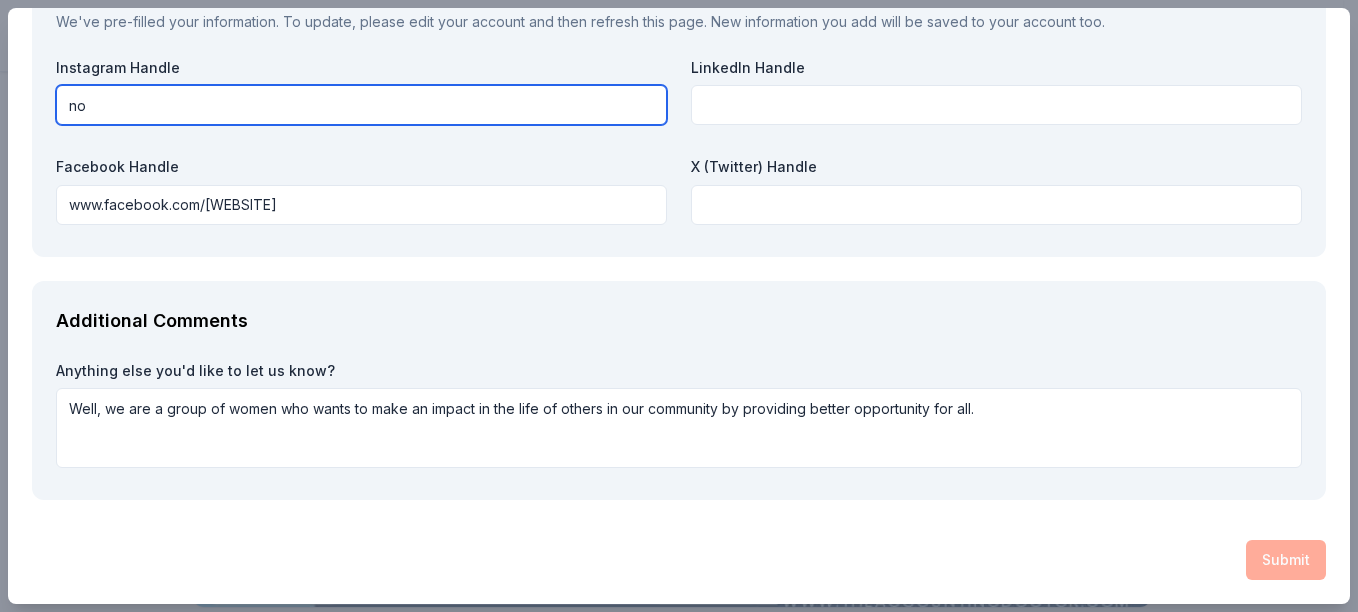 type on "no" 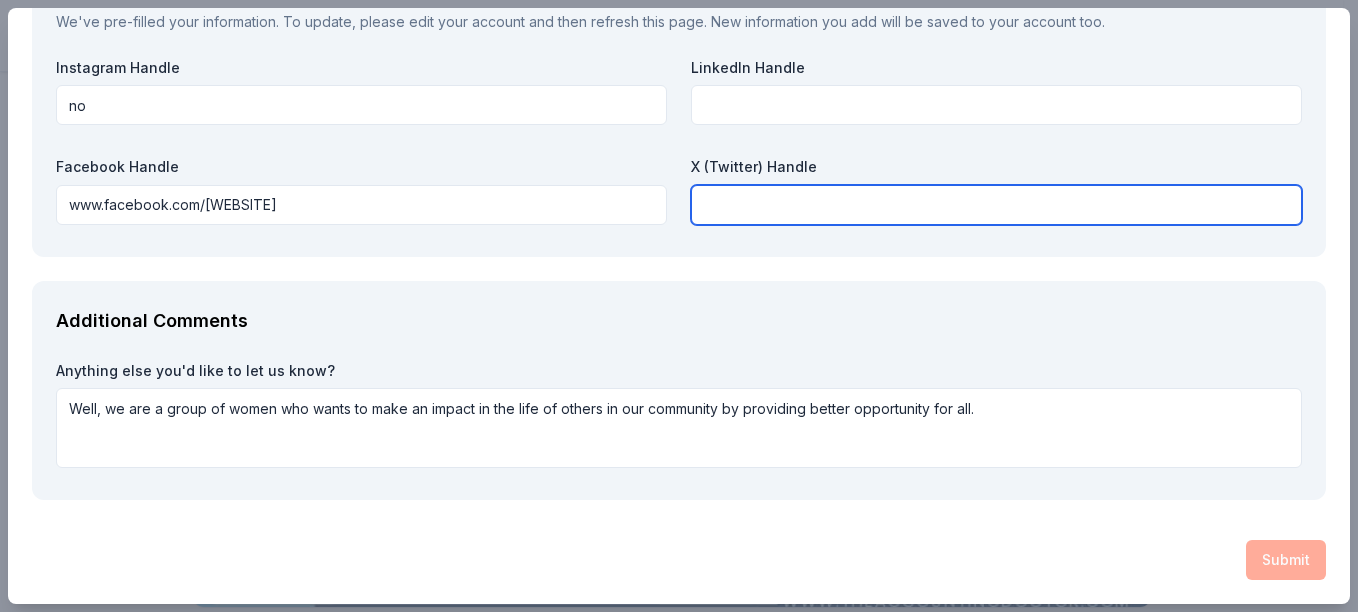 click at bounding box center [996, 205] 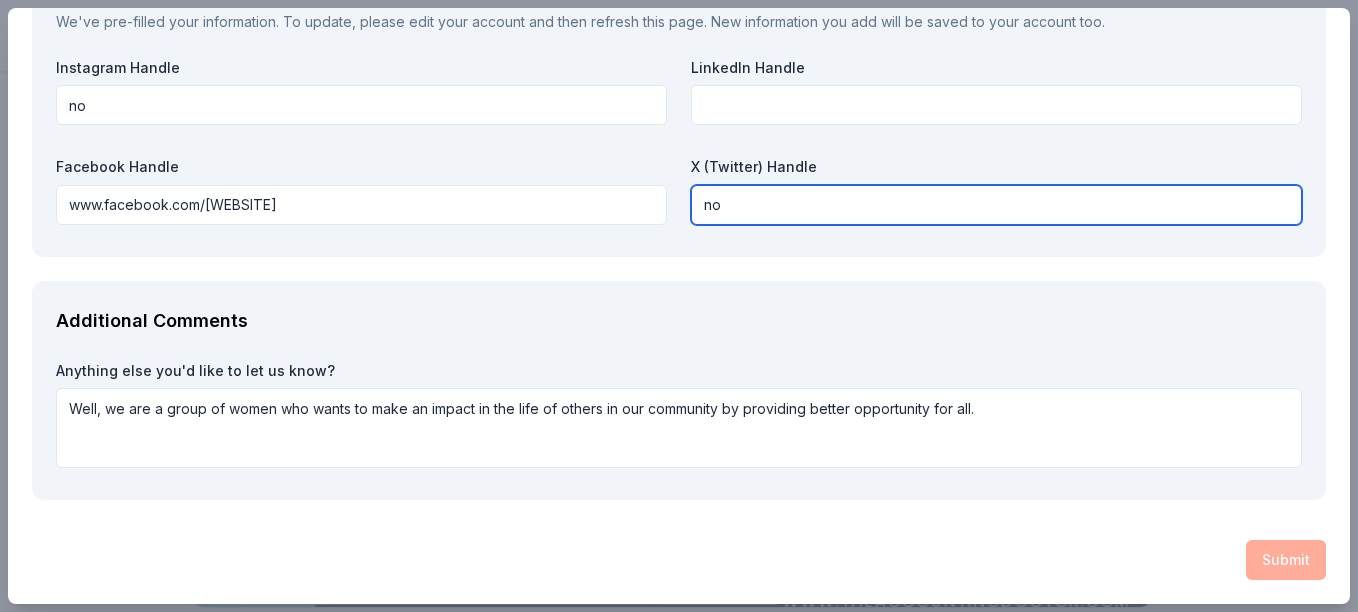 type on "no" 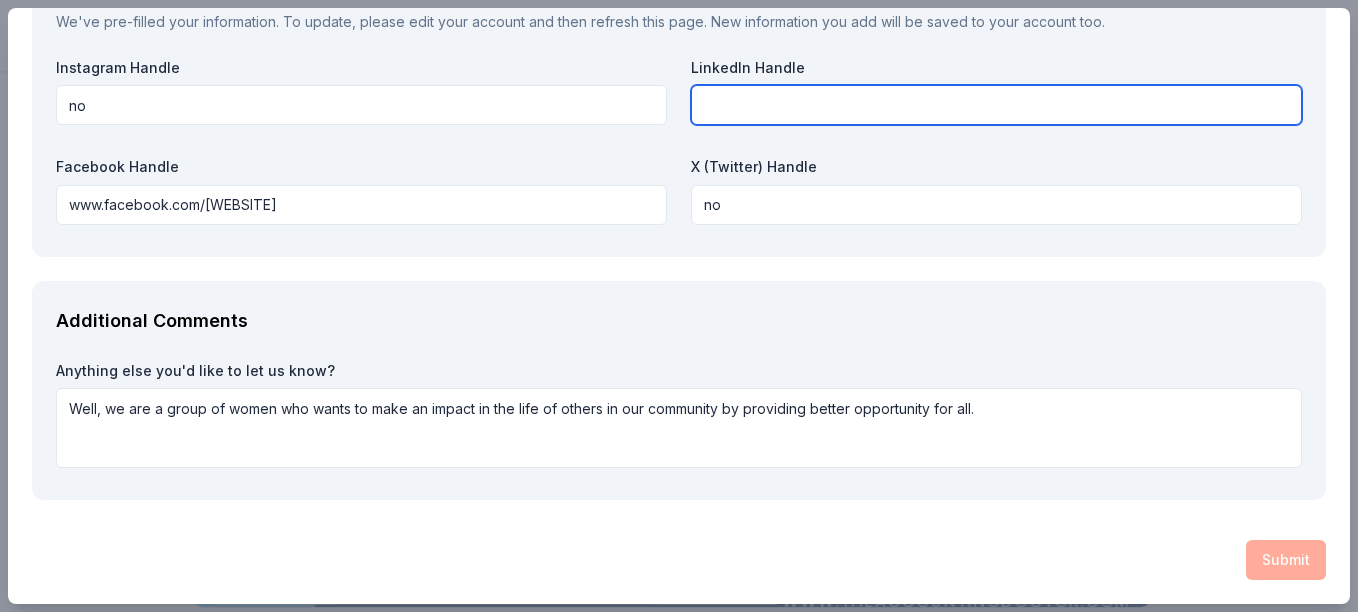 click at bounding box center [996, 105] 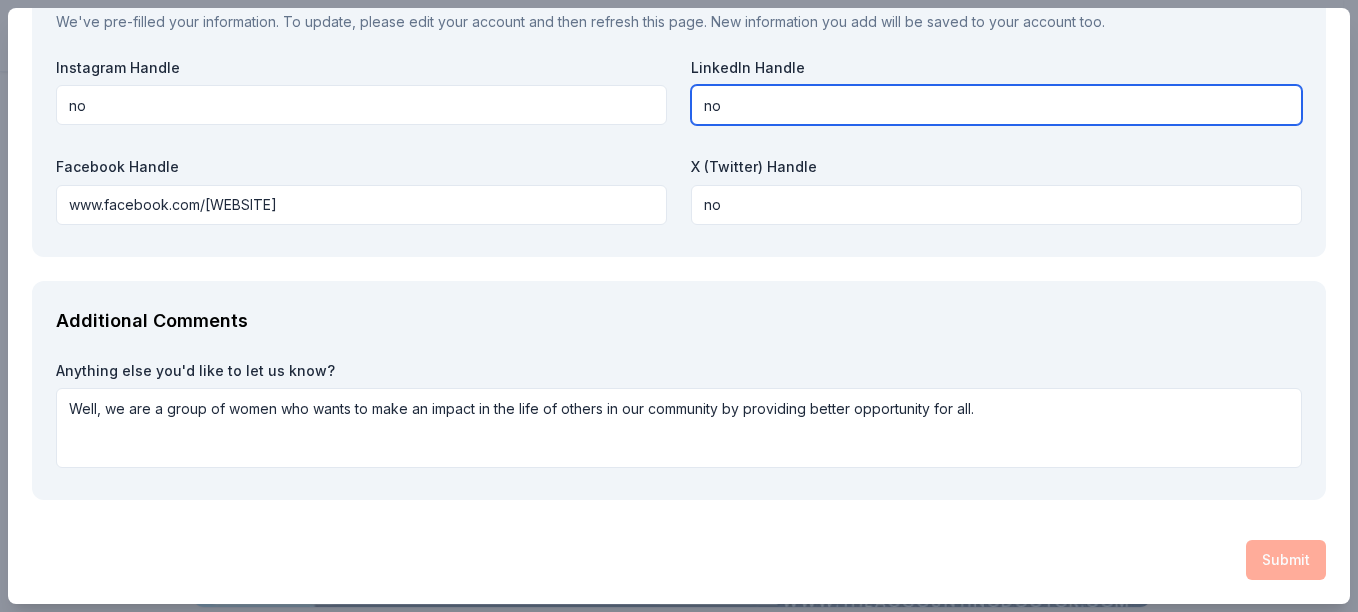 type on "no" 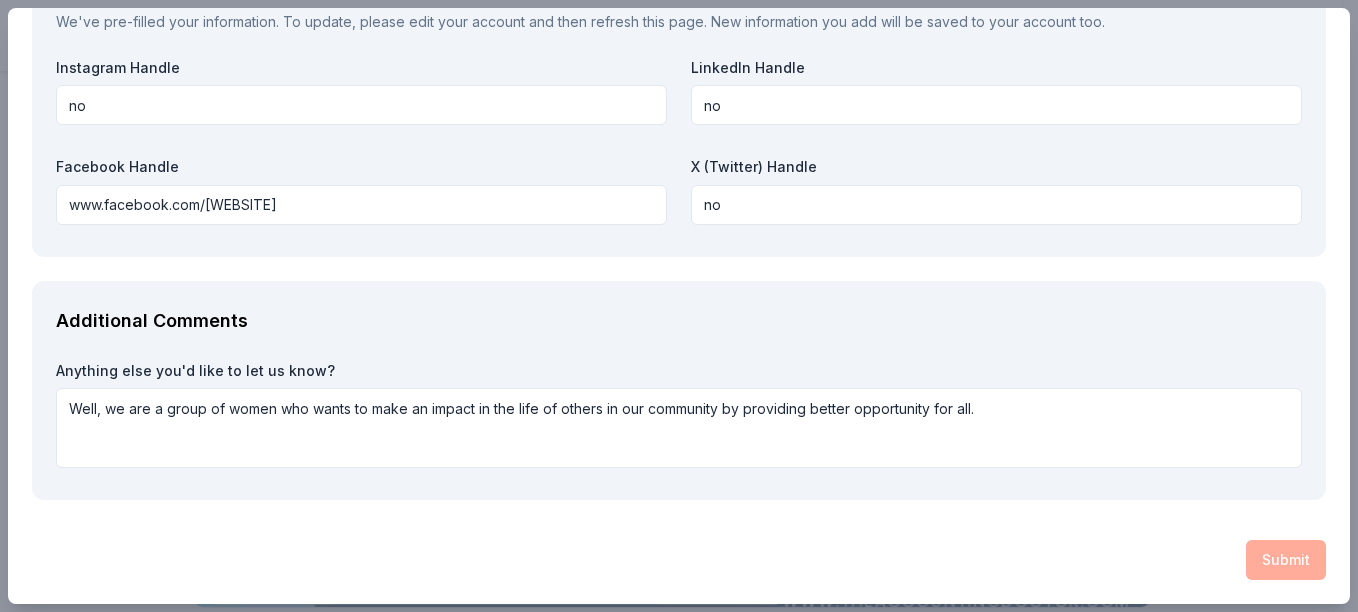 click on "Request What are you requesting? * A $[PRICE] Gift Certificate redeemable for expert tax preparation or tax resolution services—recipient's choice. This certificate covers professional support from a licensed CPA. A $[PRICE] Gift Certificate redeemable for expert tax preparation or tax resolution services—recipient's choice. This certificate covers professional support from a licensed CPA. How many are you requesting? * How will the product be used? * Live auction Silent auction Live auction Raffle / Door prize Swag bag for attendees Food and beverage for attendees Other Why are you interested in a donation from The Accounting Doctor? * Yes How would our brand be promoted? * it will be promoted to our community in need in our community. Event Details We've pre-filled information from your event. To update, please edit your event and then refresh this page. New information you add will be saved to your event too. Event Name * Fundraising for School Openning Event Website https://www.betterlifefourall.org * 100" at bounding box center (679, -850) 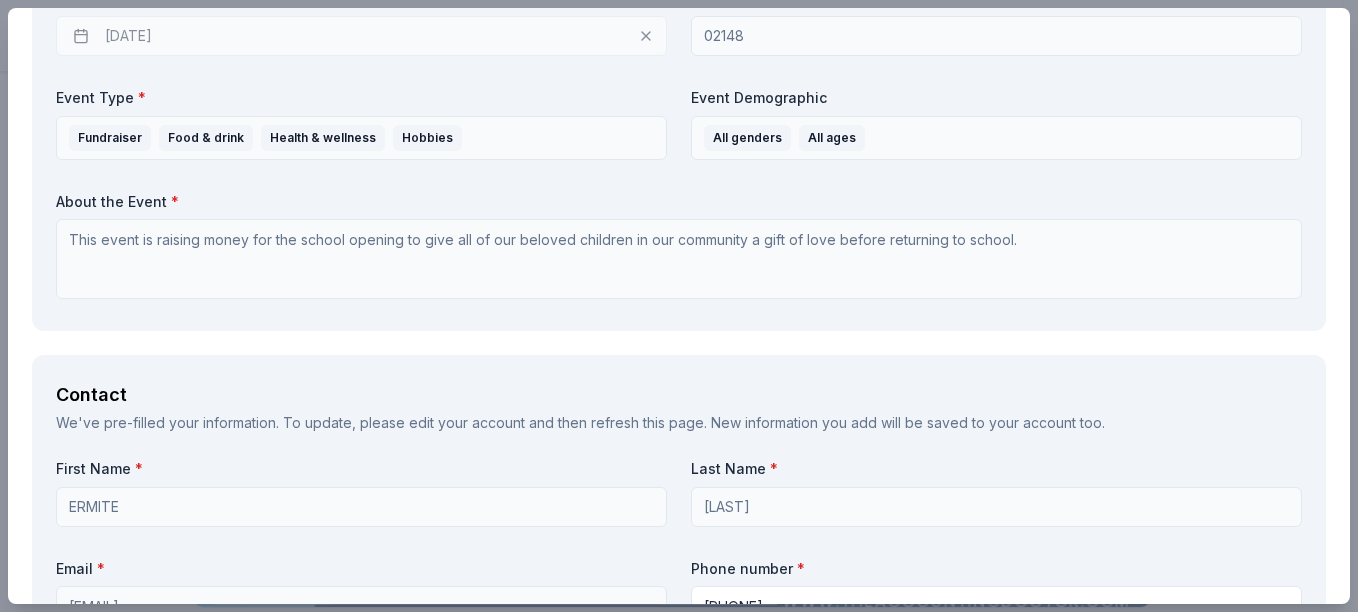 scroll, scrollTop: 1053, scrollLeft: 0, axis: vertical 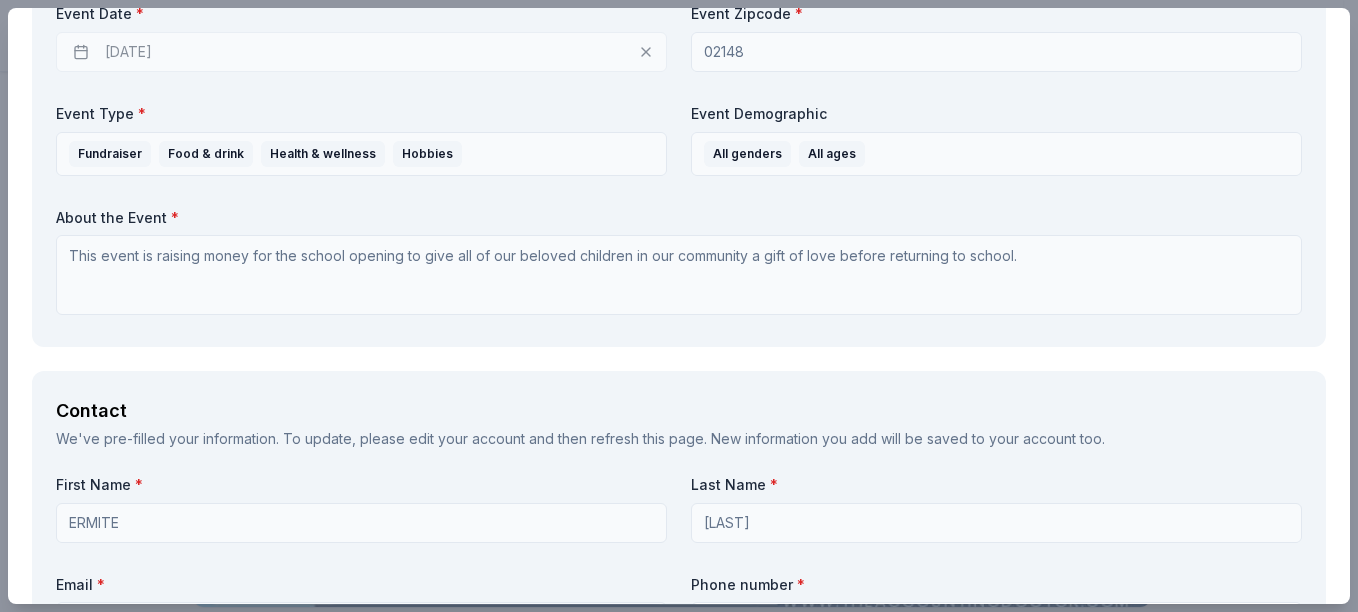 click on "Request What are you requesting? * A $[PRICE] Gift Certificate redeemable for expert tax preparation or tax resolution services—recipient's choice. This certificate covers professional support from a licensed CPA. A $[PRICE] Gift Certificate redeemable for expert tax preparation or tax resolution services—recipient's choice. This certificate covers professional support from a licensed CPA. How many are you requesting? * How will the product be used? * Live auction Silent auction Live auction Raffle / Door prize Swag bag for attendees Food and beverage for attendees Other Why are you interested in a donation from The Accounting Doctor? * Yes How would our brand be promoted? * it will be promoted to our community in need in our community. Event Details We've pre-filled information from your event. To update, please edit your event and then refresh this page. New information you add will be saved to your event too. Event Name * Fundraising for School Openning Event Website https://www.betterlifefourall.org * 100" at bounding box center [679, 513] 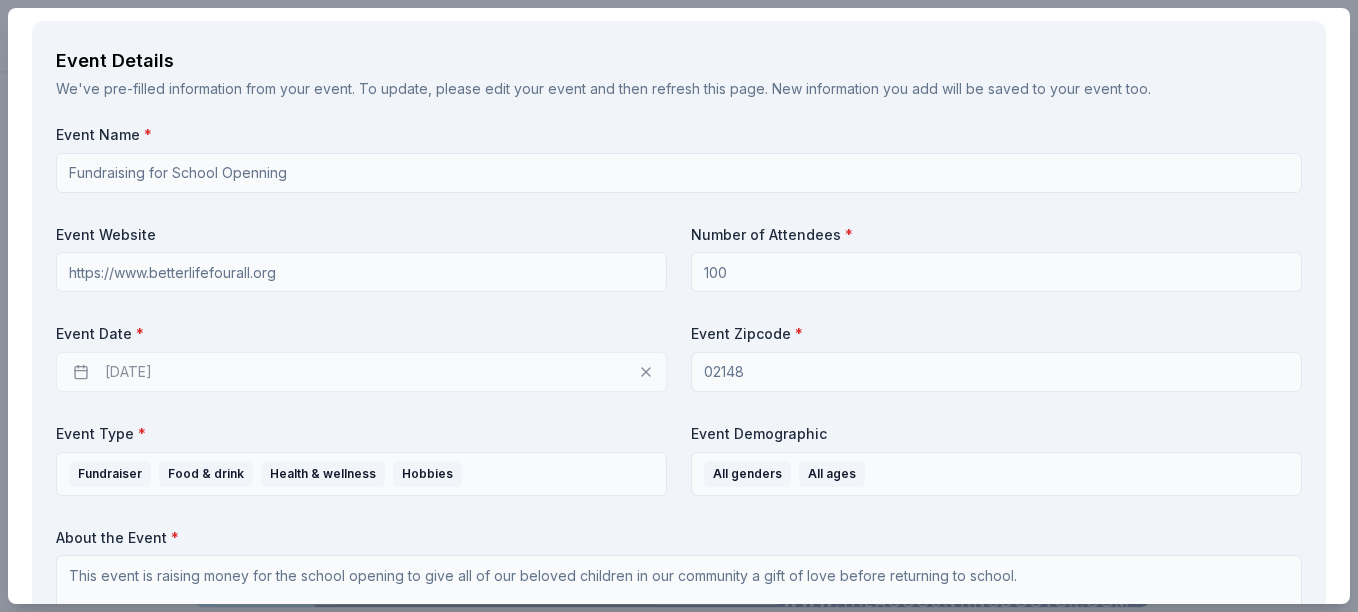 scroll, scrollTop: 693, scrollLeft: 0, axis: vertical 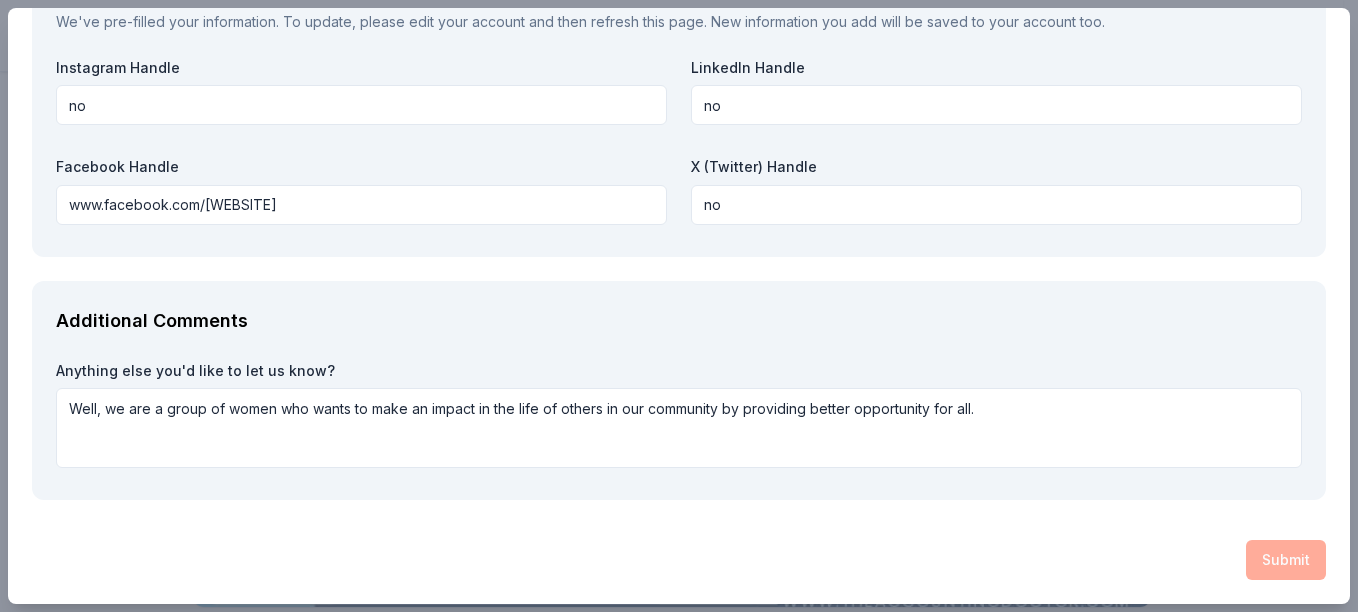 click on "Submit" at bounding box center (679, 560) 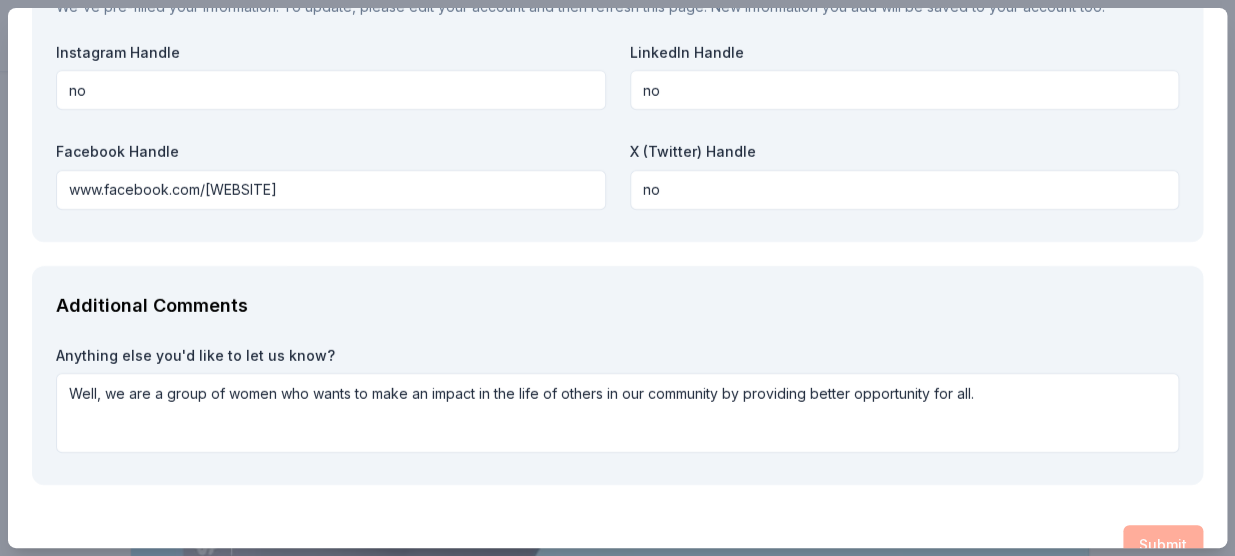 scroll, scrollTop: 2430, scrollLeft: 0, axis: vertical 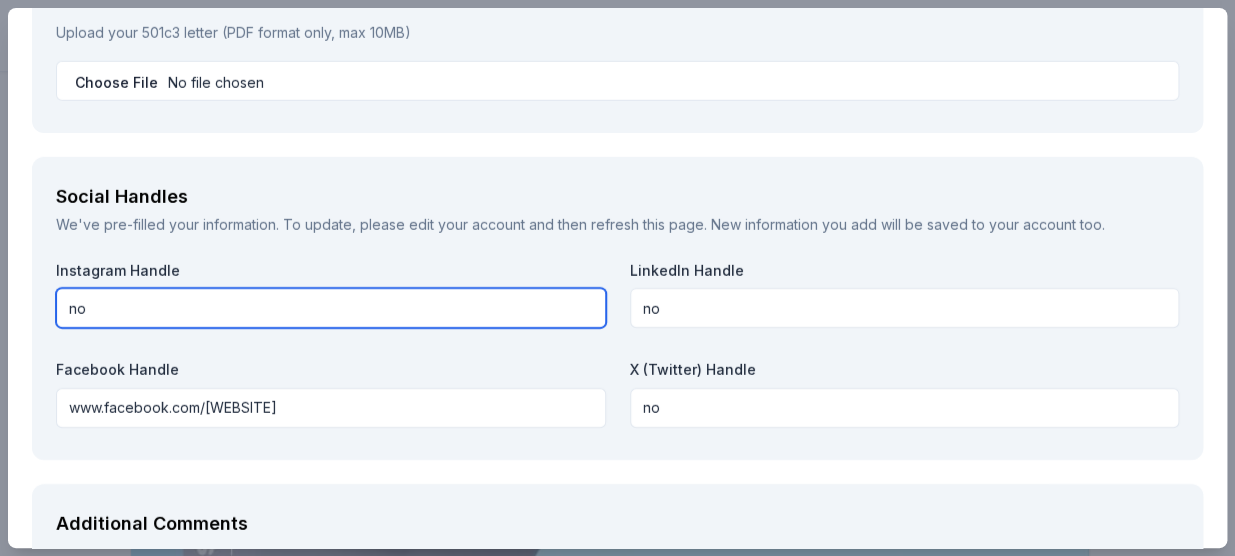 click on "no" at bounding box center (331, 308) 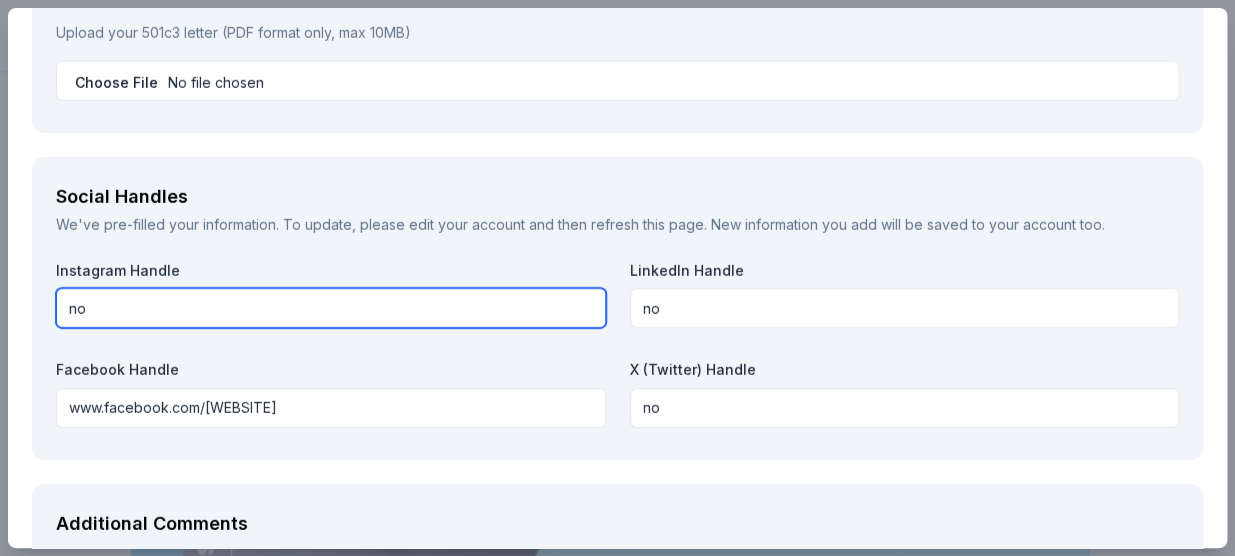 type on "n" 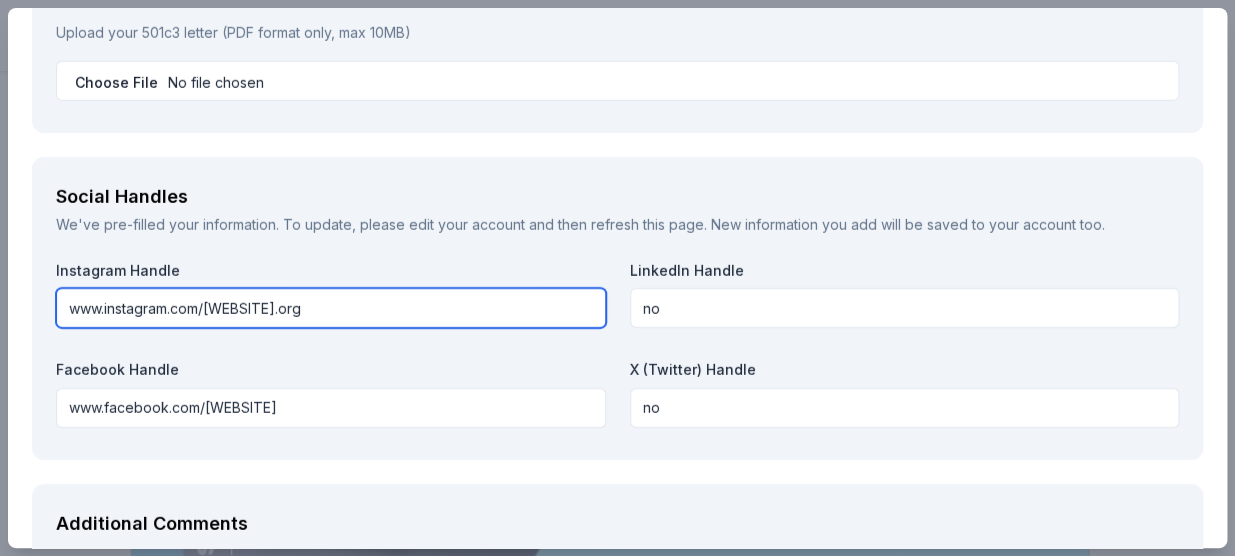 type on "www.instagram.com/[WEBSITE].org" 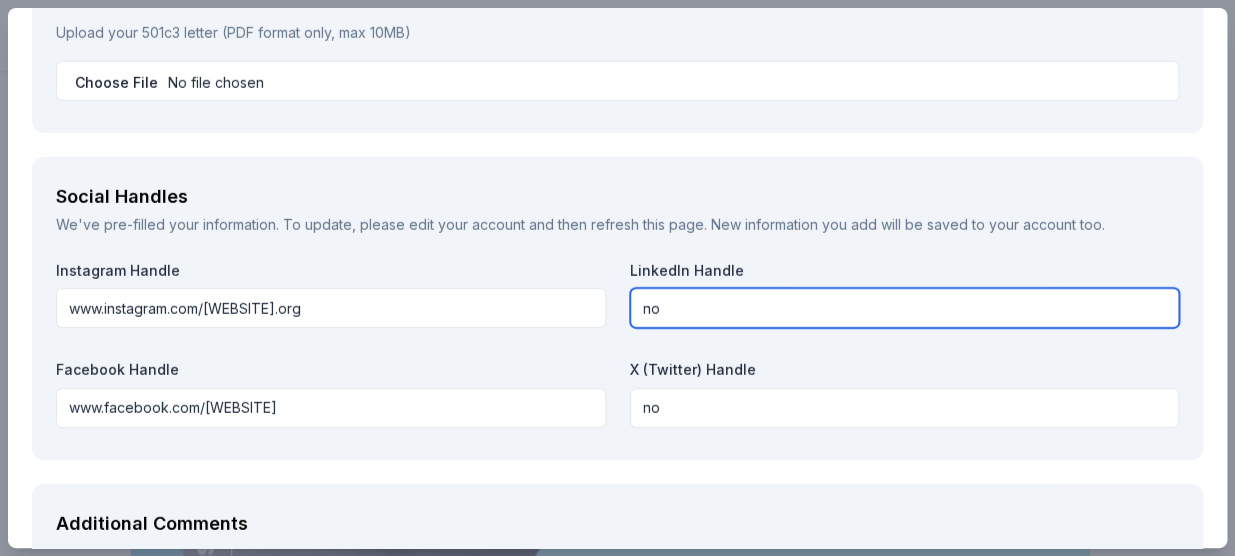 click on "no" at bounding box center (905, 308) 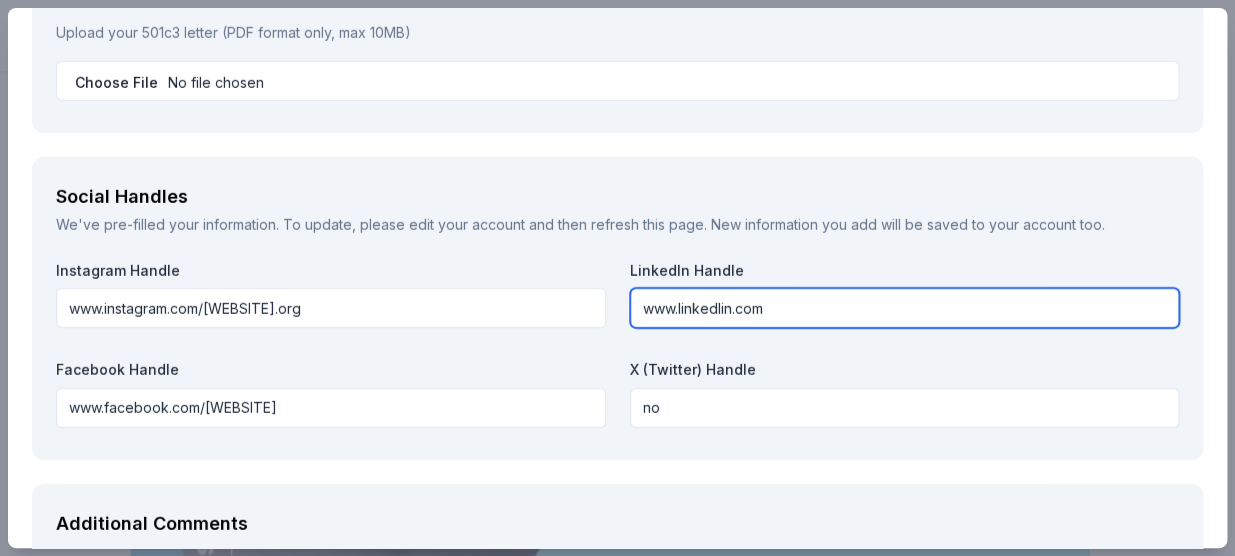 click on "www.linkedlin.com" at bounding box center [905, 308] 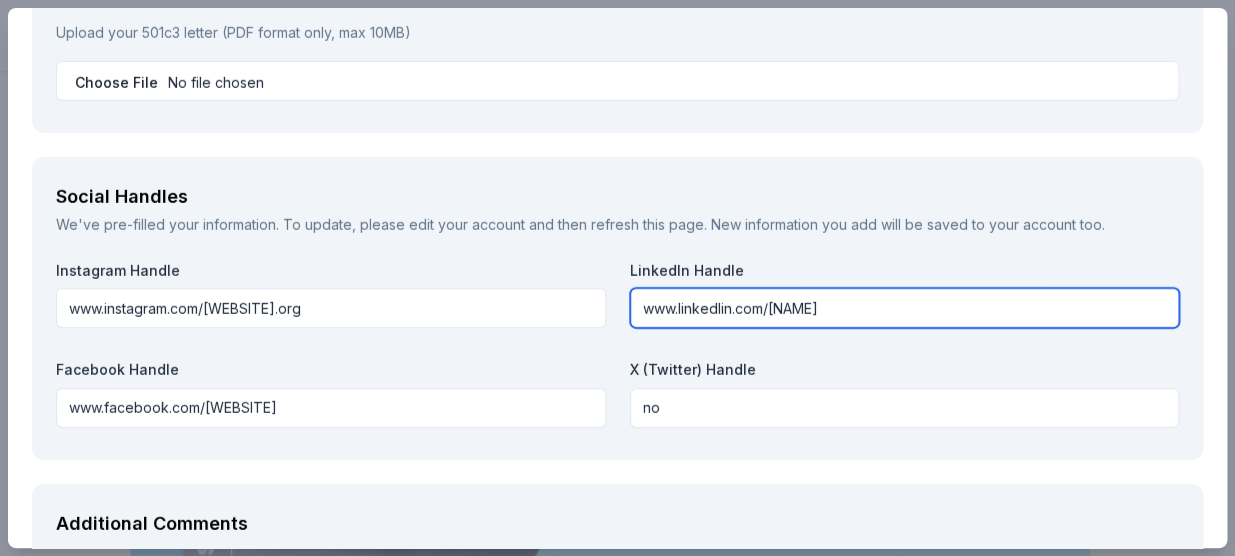 type on "www.linkedlin.com/[NAME]" 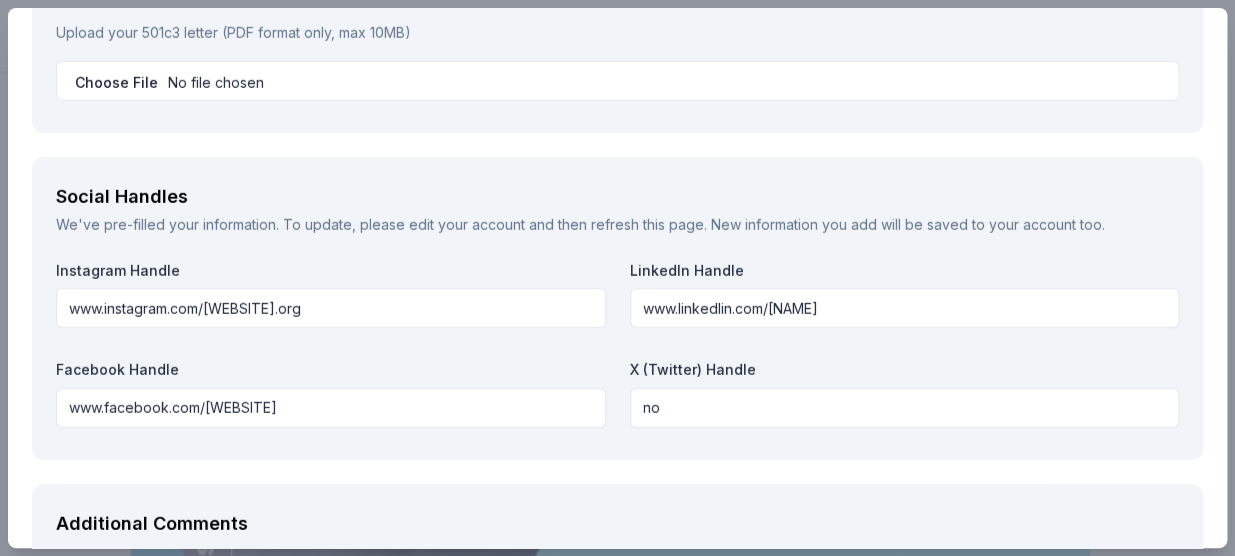 click on "Facebook Handle www.facebook.com/[WEBSITE] X (Twitter) Handle no" at bounding box center (617, 398) 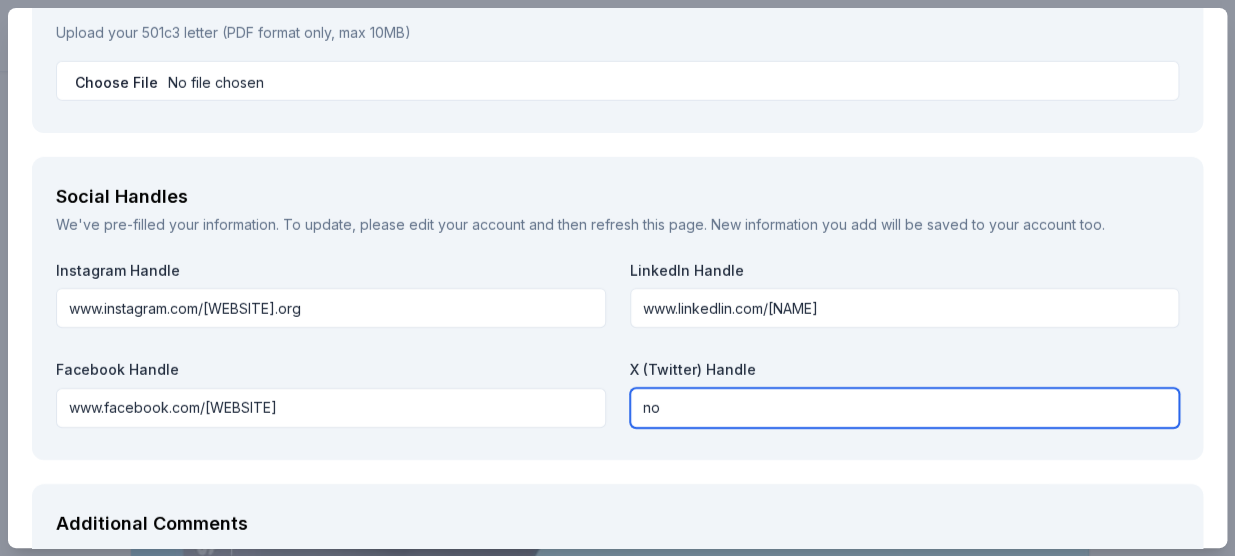 click on "no" at bounding box center [905, 408] 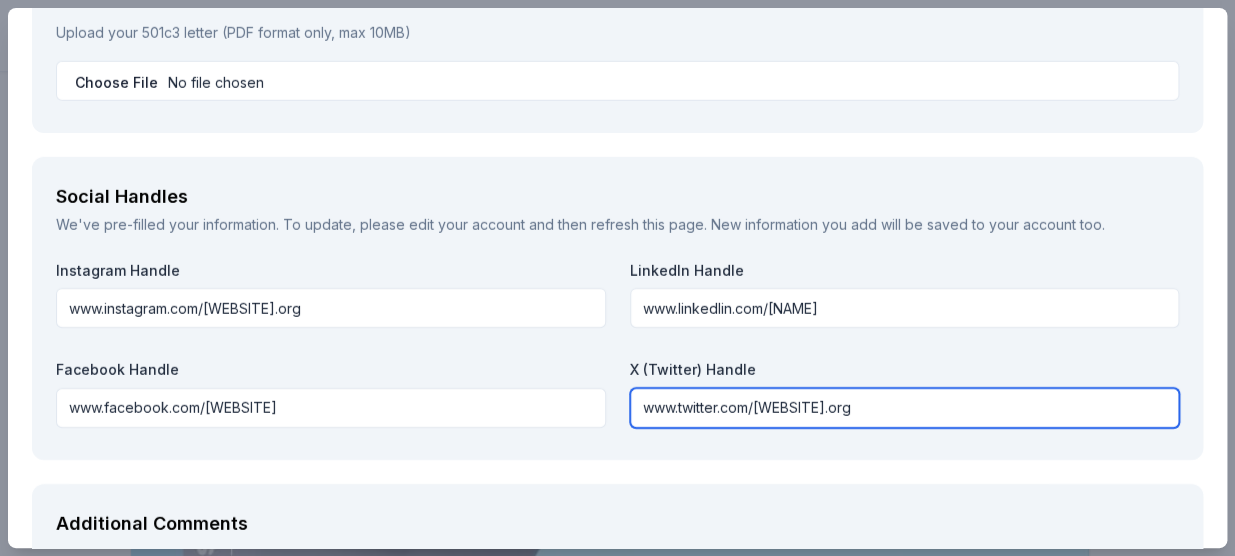 type on "www.twitter.com/[WEBSITE].org" 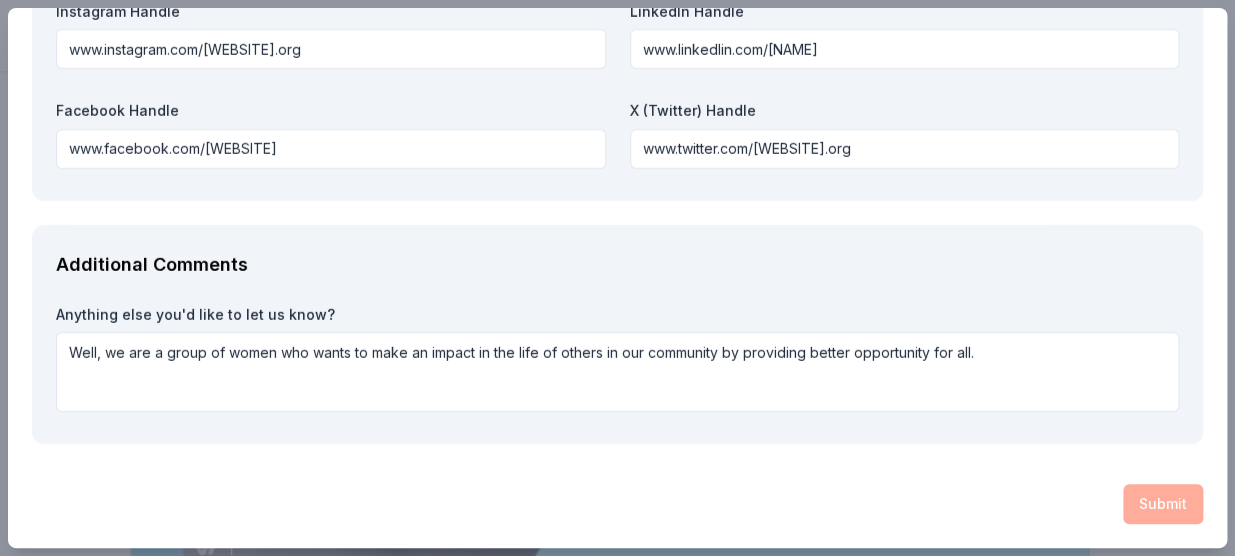 scroll, scrollTop: 2484, scrollLeft: 0, axis: vertical 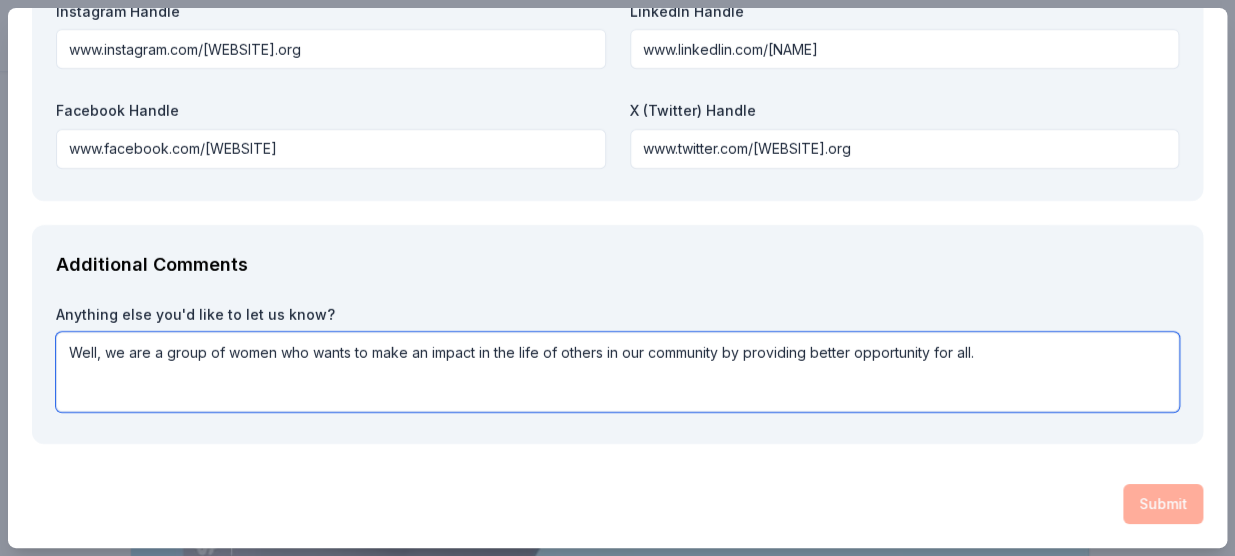 click on "Well, we are a group of women who wants to make an impact in the life of others in our community by providing better opportunity for all." at bounding box center (617, 372) 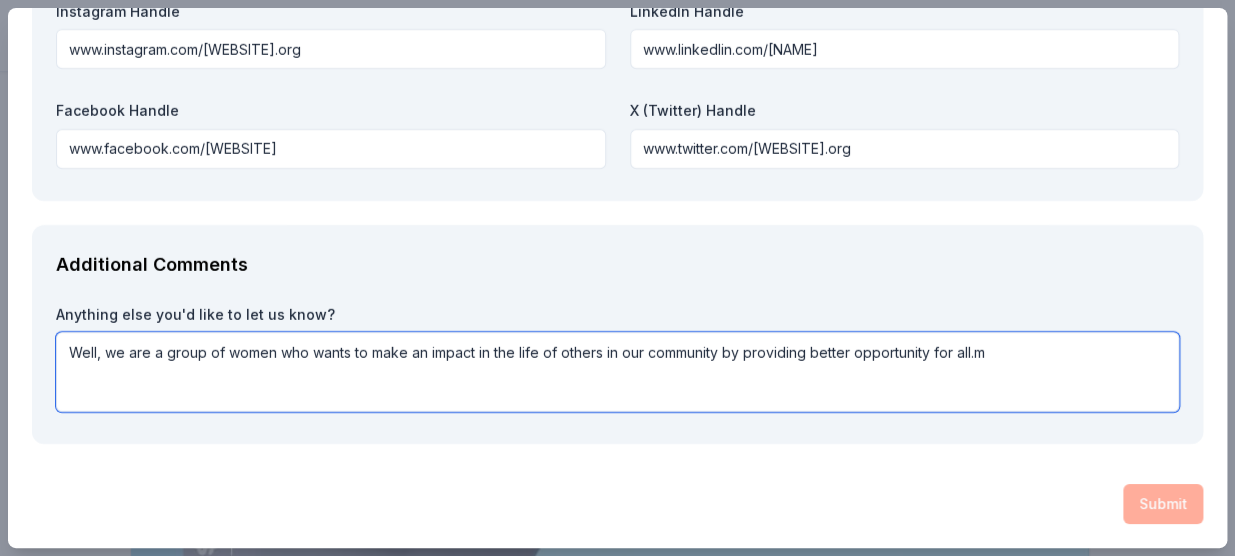 type on "Well, we are a group of women who wants to make an impact in the life of others in our community by providing better opportunity for all." 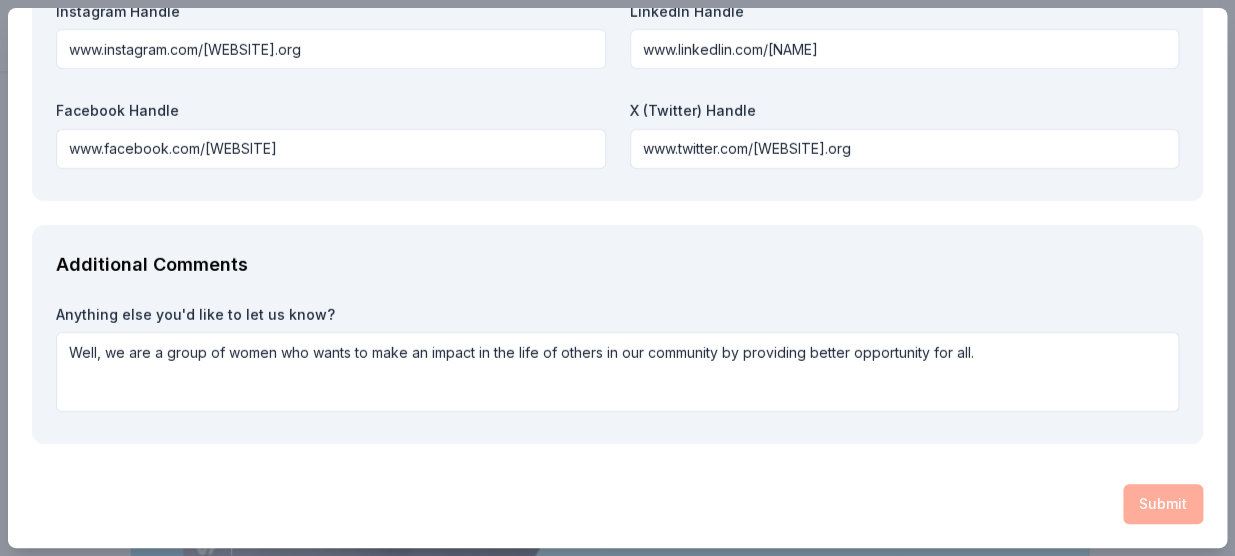click on "Submit" at bounding box center [617, 504] 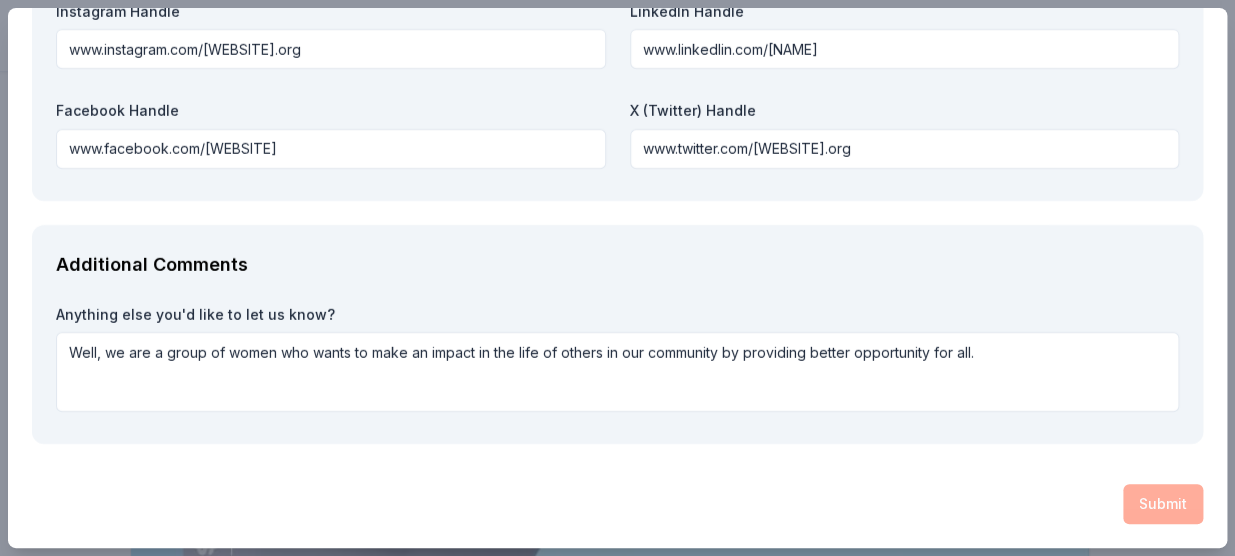 scroll, scrollTop: 2023, scrollLeft: 0, axis: vertical 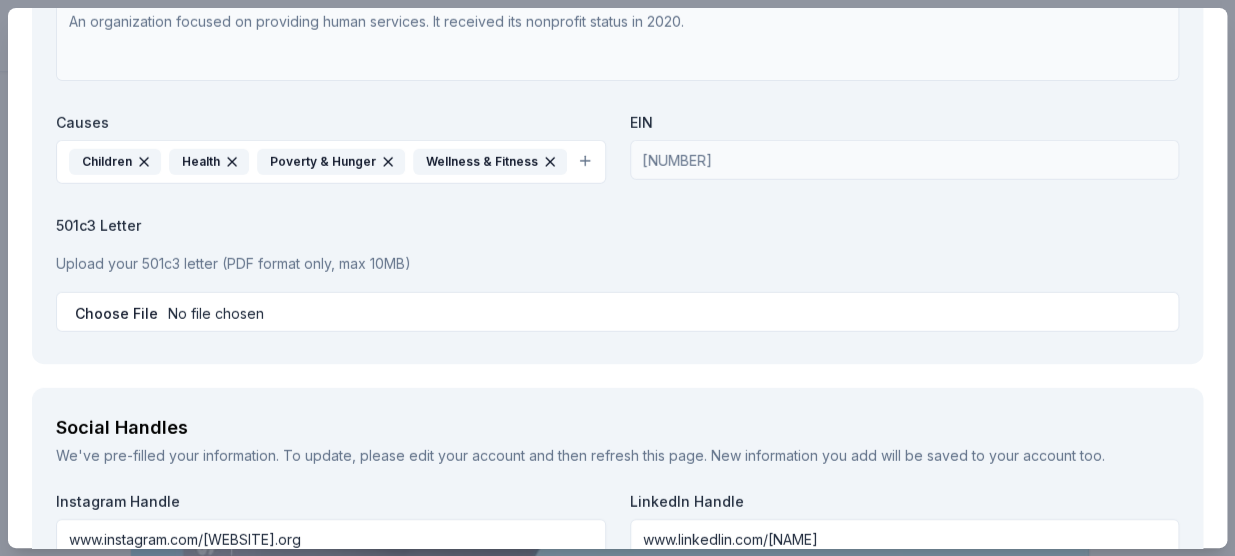 click on "Upload your 501c3 letter (PDF format only, max 10MB)" at bounding box center [617, 264] 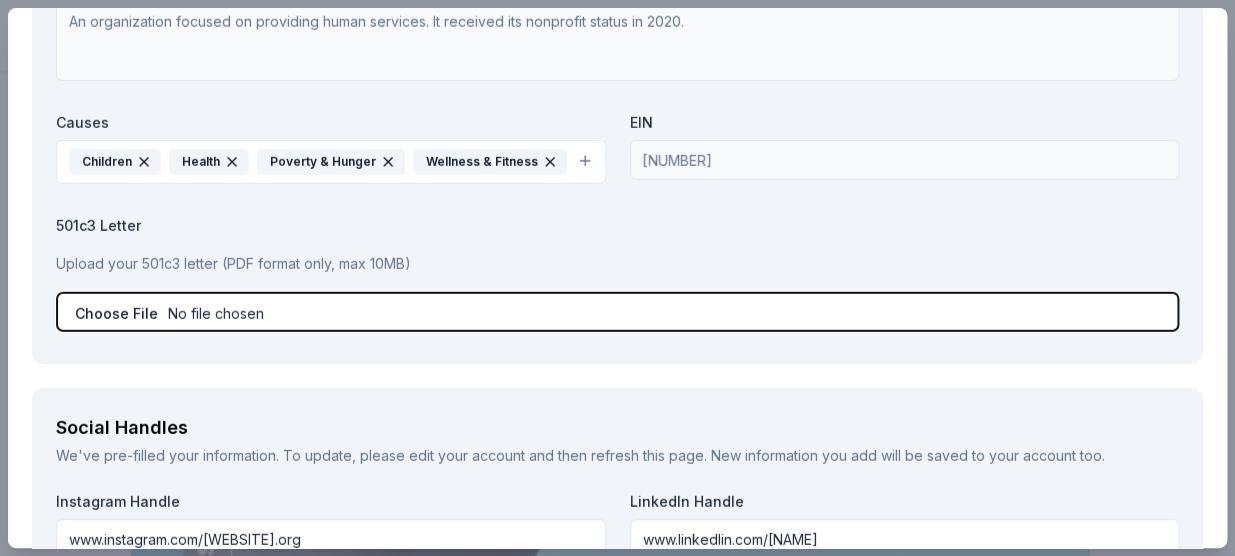 click at bounding box center (617, 312) 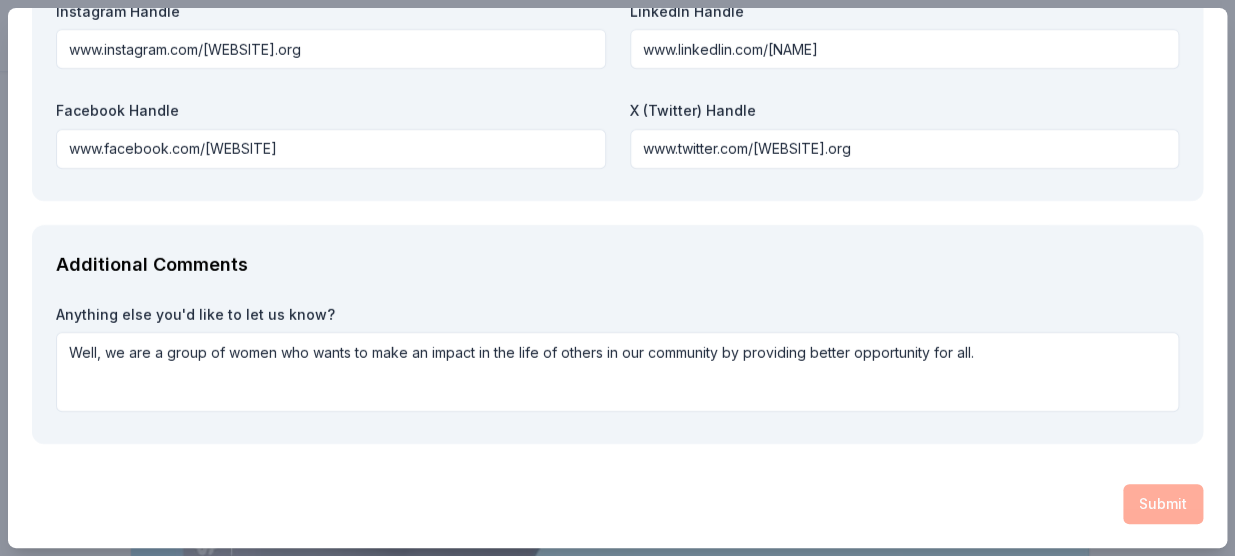 scroll, scrollTop: 2484, scrollLeft: 0, axis: vertical 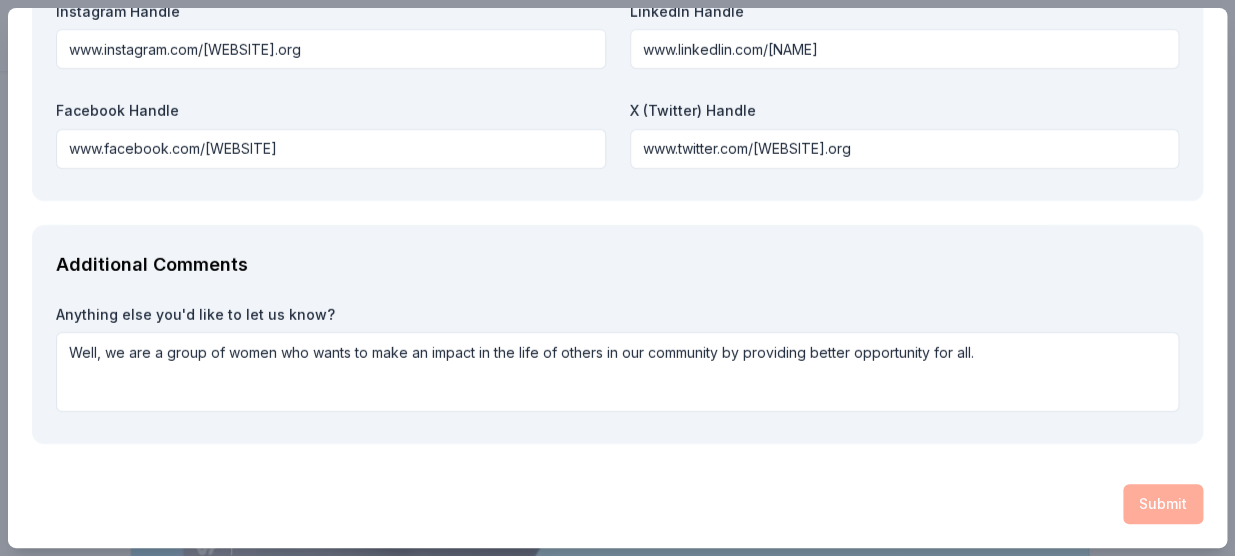 click on "Submit" at bounding box center (617, 504) 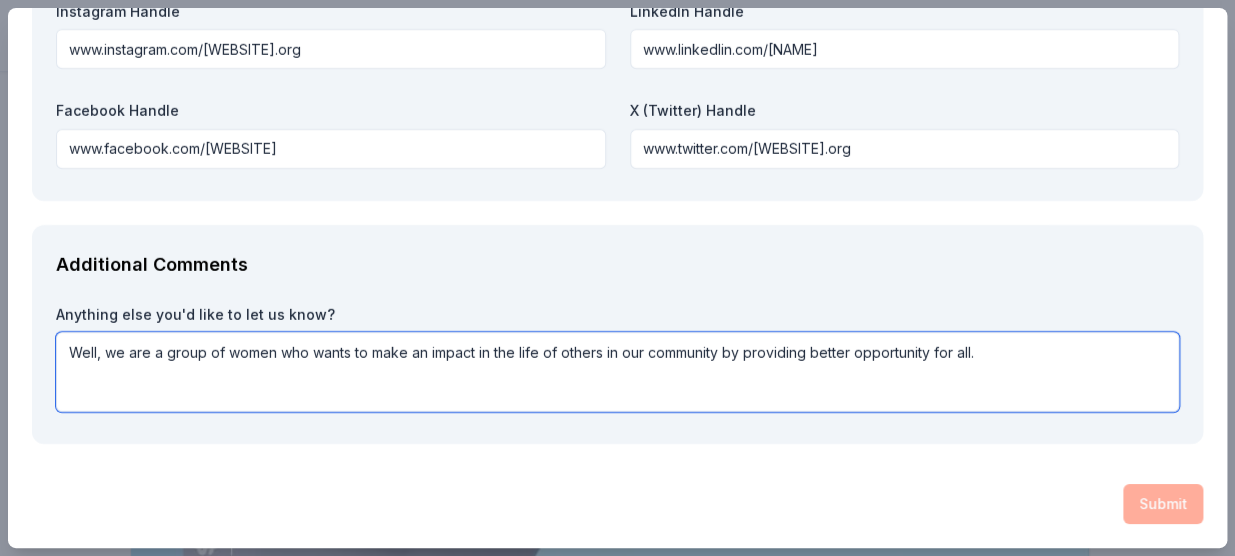 click on "Well, we are a group of women who wants to make an impact in the life of others in our community by providing better opportunity for all." at bounding box center (617, 372) 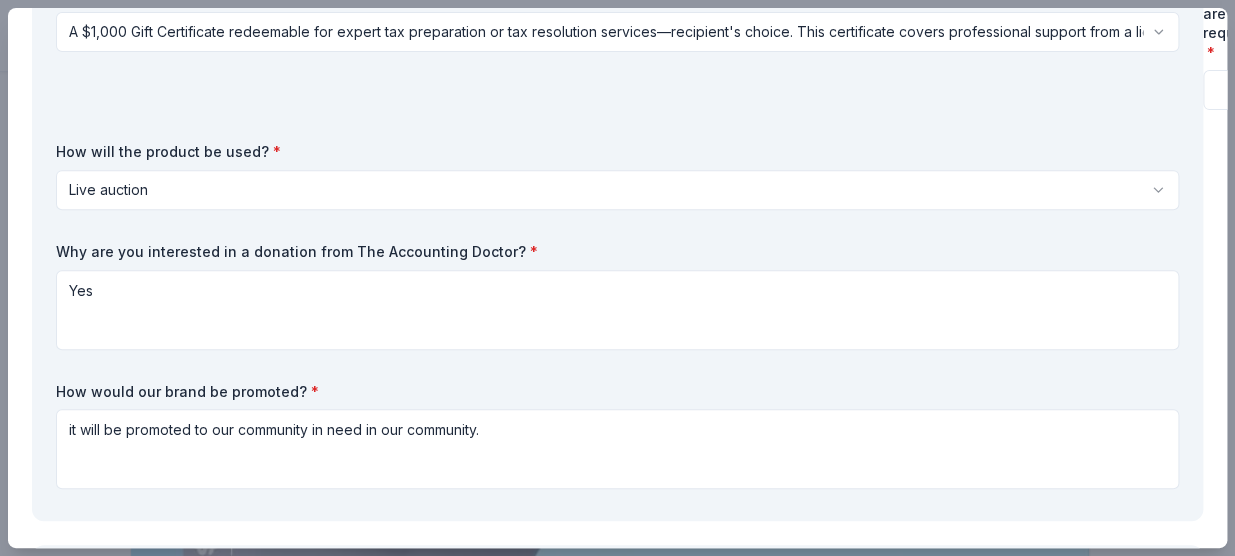 scroll, scrollTop: 163, scrollLeft: 0, axis: vertical 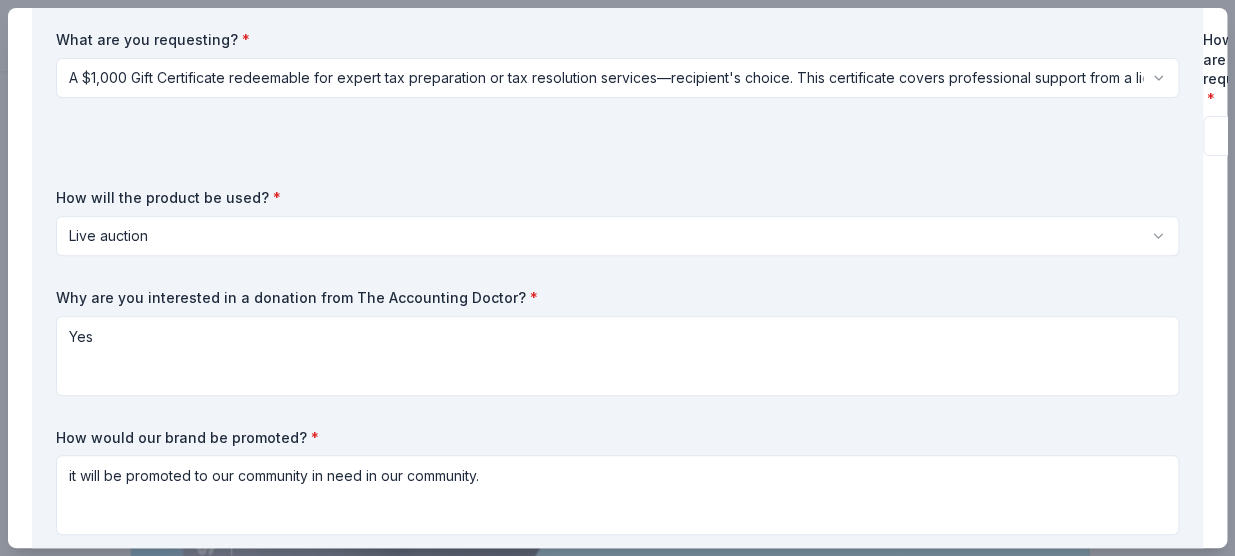 click on "Fundraising for School Openning Save Apply Due in 20 days Share The Accounting Doctor New Share Donating in all states The Accounting Doctor is a premier tax and financial advisory firm led by award-winning CPA Adam Remis, specializing in personalized tax planning, preparation, and resolution services. We help individuals and businesses nationwide reduce tax liability and gain financial clarity through expert guidance and proactive strategies. What they donate A $1,000 Gift Certificate redeemable for expert tax preparation or tax resolution services—recipient's choice. This certificate covers professional support from a licensed CPA. Auction & raffle Donation is small & easy to send to guests Who they donate to  Preferred Organizations that support underserved communities, including single parents, veterans, entrepreneurs, and individuals facing financial hardship. We also prioritize causes focused on financial literacy, education, and economic empowerment. Education Military Poverty & Hunger Social Justice" at bounding box center [617, 278] 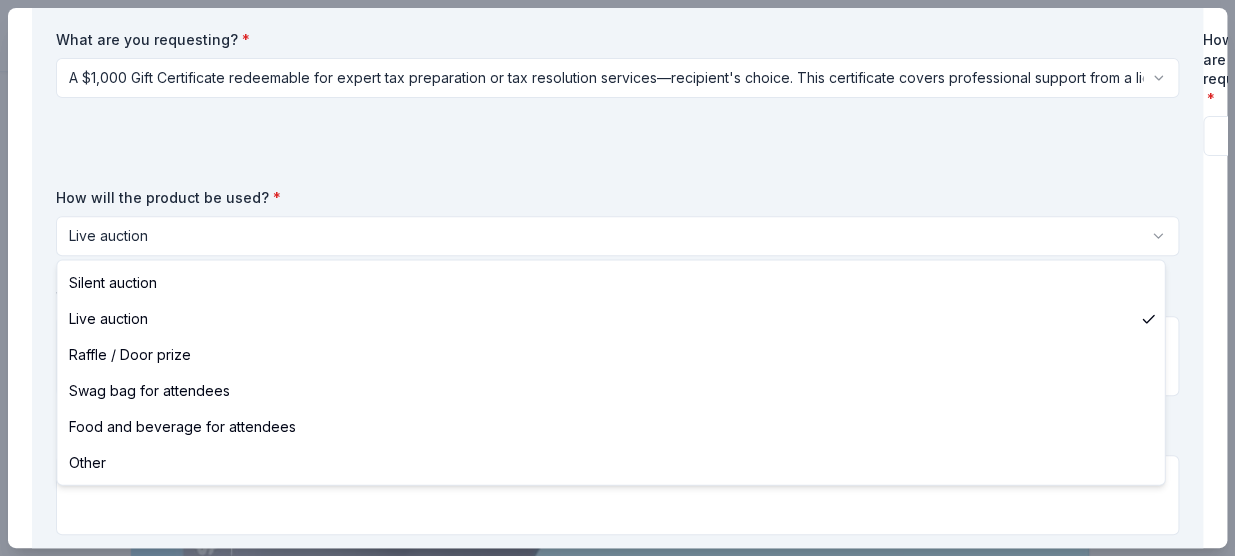 select on "foodAndBeverage" 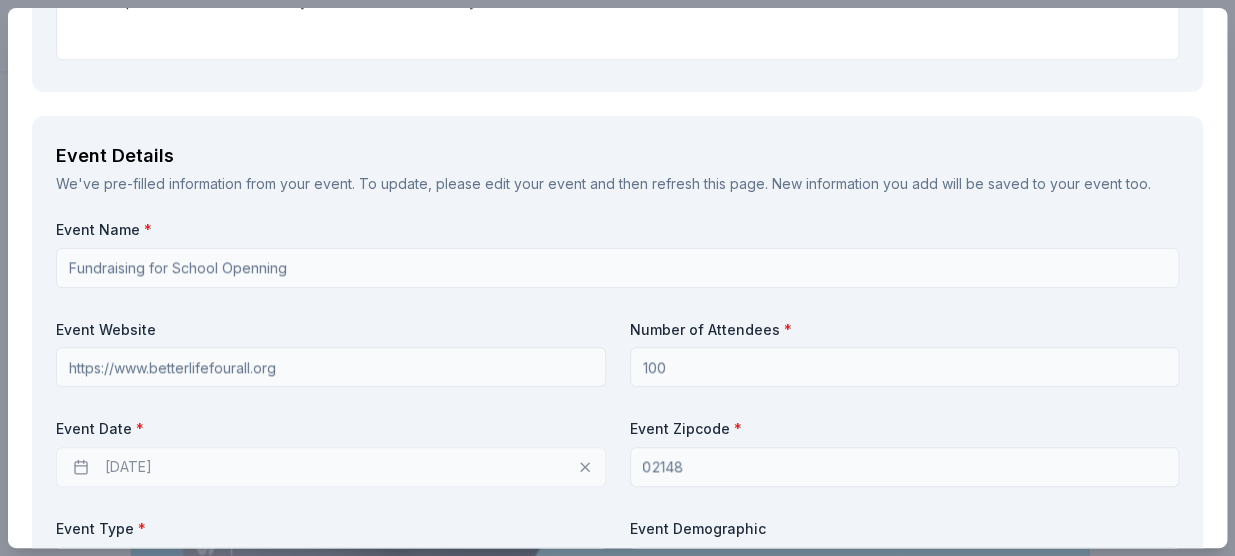 scroll, scrollTop: 0, scrollLeft: 0, axis: both 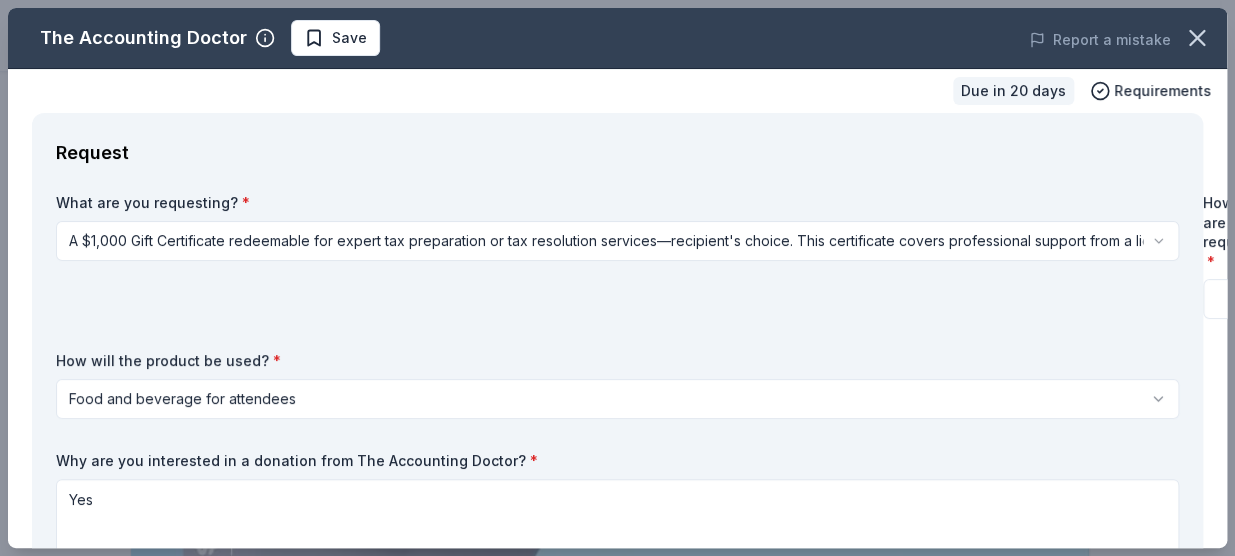 click on "Fundraising for School Openning Save Apply Due in 20 days Share The Accounting Doctor New Share Donating in all states The Accounting Doctor is a premier tax and financial advisory firm led by award-winning CPA Adam Remis, specializing in personalized tax planning, preparation, and resolution services. We help individuals and businesses nationwide reduce tax liability and gain financial clarity through expert guidance and proactive strategies. What they donate A $1,000 Gift Certificate redeemable for expert tax preparation or tax resolution services—recipient's choice. This certificate covers professional support from a licensed CPA. Auction & raffle Donation is small & easy to send to guests Who they donate to  Preferred Organizations that support underserved communities, including single parents, veterans, entrepreneurs, and individuals facing financial hardship. We also prioritize causes focused on financial literacy, education, and economic empowerment. Education Military Poverty & Hunger Social Justice" at bounding box center [617, 278] 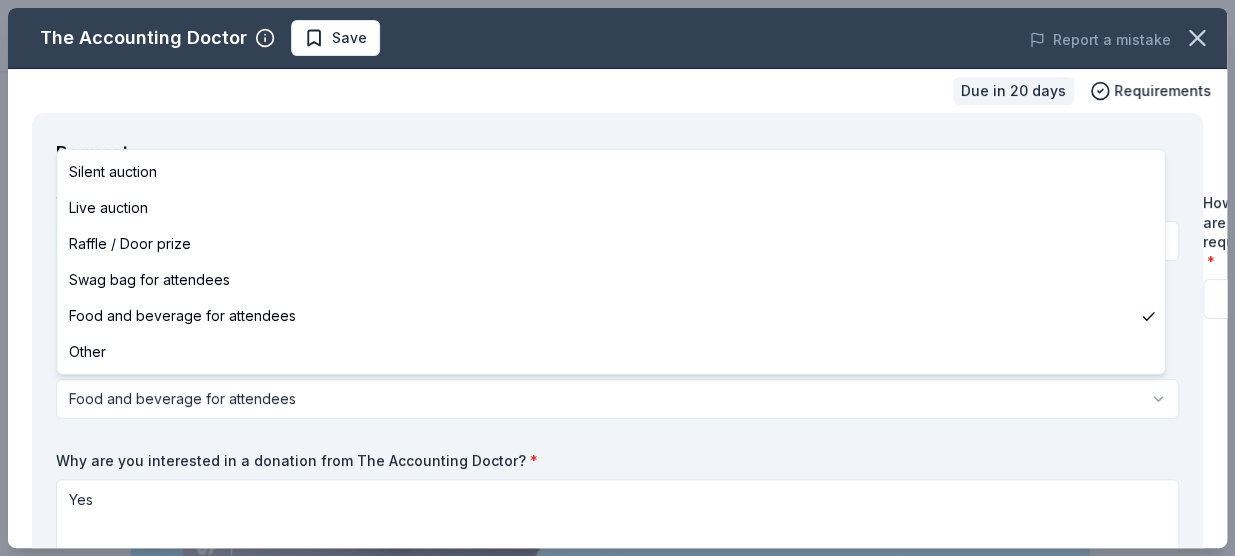 click on "Fundraising for School Openning Save Apply Due in 20 days Share The Accounting Doctor New Share Donating in all states The Accounting Doctor is a premier tax and financial advisory firm led by award-winning CPA Adam Remis, specializing in personalized tax planning, preparation, and resolution services. We help individuals and businesses nationwide reduce tax liability and gain financial clarity through expert guidance and proactive strategies. What they donate A $1,000 Gift Certificate redeemable for expert tax preparation or tax resolution services—recipient's choice. This certificate covers professional support from a licensed CPA. Auction & raffle Donation is small & easy to send to guests Who they donate to  Preferred Organizations that support underserved communities, including single parents, veterans, entrepreneurs, and individuals facing financial hardship. We also prioritize causes focused on financial literacy, education, and economic empowerment. Education Military Poverty & Hunger Social Justice" at bounding box center (617, 278) 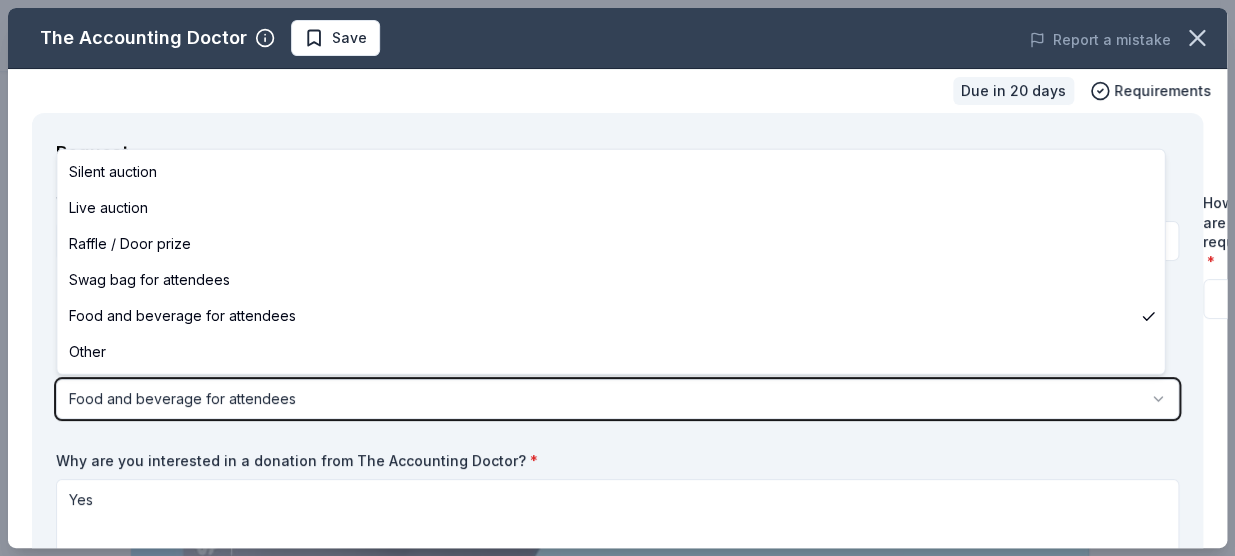 click on "Fundraising for School Openning Save Apply Due in 20 days Share The Accounting Doctor New Share Donating in all states The Accounting Doctor is a premier tax and financial advisory firm led by award-winning CPA Adam Remis, specializing in personalized tax planning, preparation, and resolution services. We help individuals and businesses nationwide reduce tax liability and gain financial clarity through expert guidance and proactive strategies. What they donate A $1,000 Gift Certificate redeemable for expert tax preparation or tax resolution services—recipient's choice. This certificate covers professional support from a licensed CPA. Auction & raffle Donation is small & easy to send to guests Who they donate to  Preferred Organizations that support underserved communities, including single parents, veterans, entrepreneurs, and individuals facing financial hardship. We also prioritize causes focused on financial literacy, education, and economic empowerment. Education Military Poverty & Hunger Social Justice" at bounding box center [617, 278] 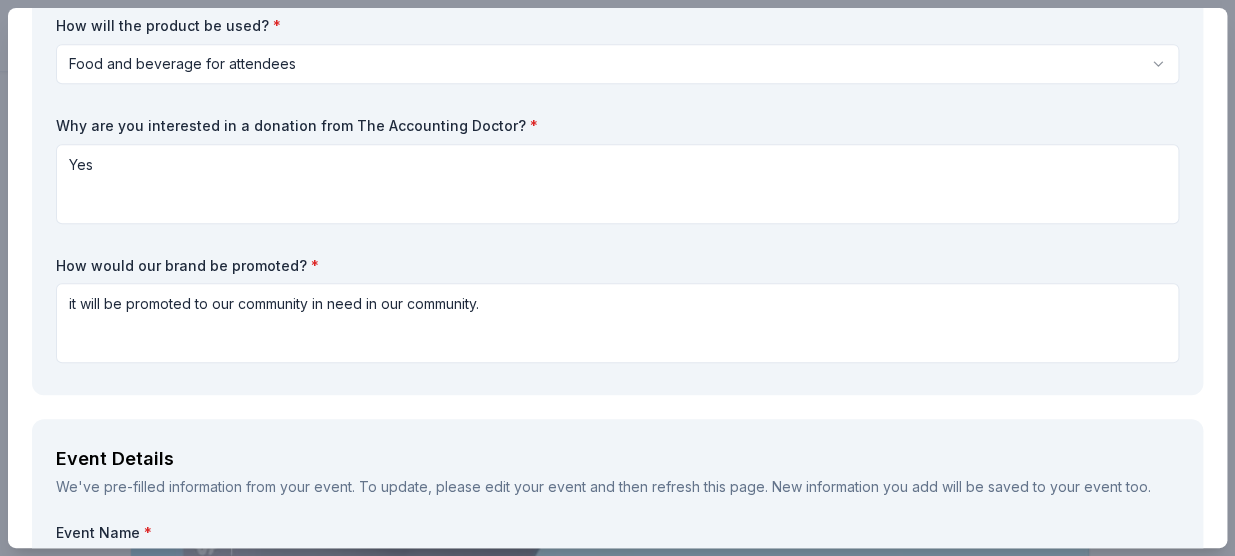 scroll, scrollTop: 363, scrollLeft: 0, axis: vertical 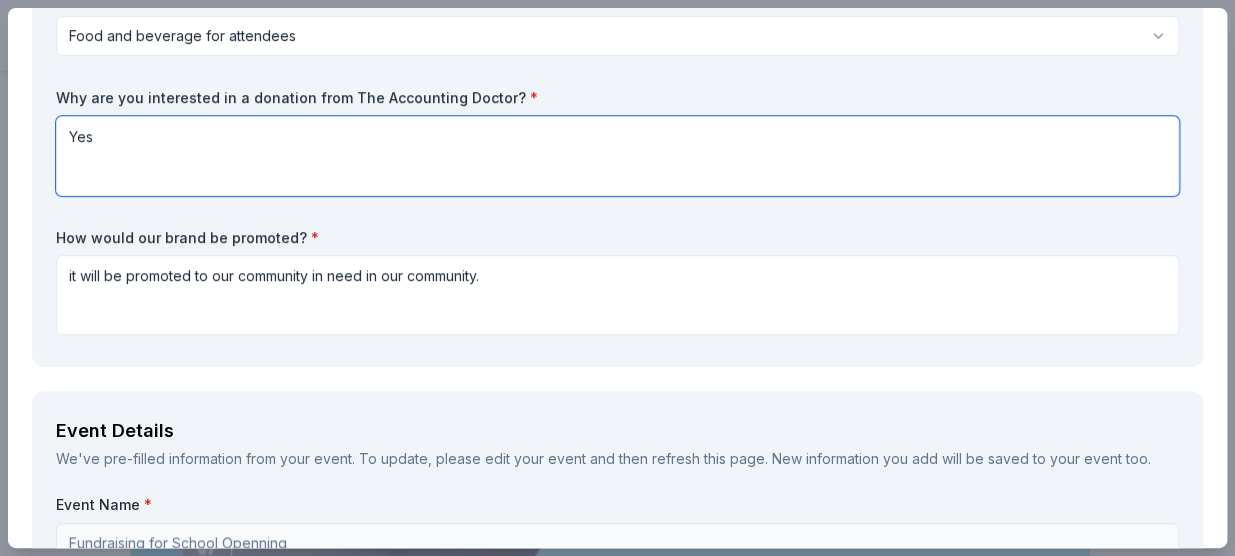 click on "Yes" at bounding box center [617, 156] 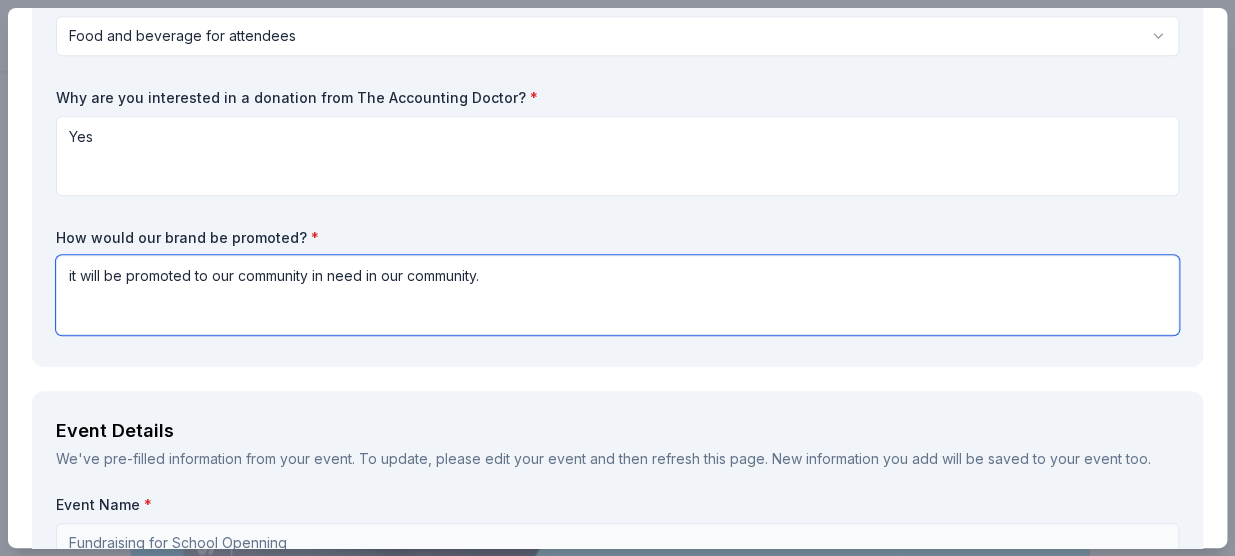 click on "it will be promoted to our community in need in our community." at bounding box center (617, 295) 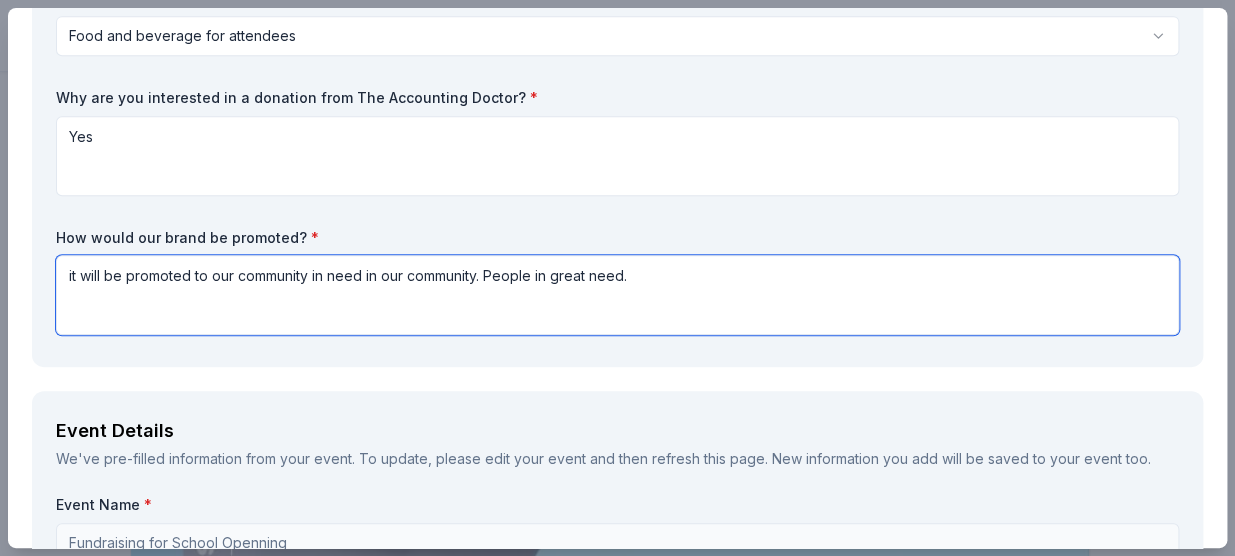 type on "it will be promoted to our community in need in our community. People in great need." 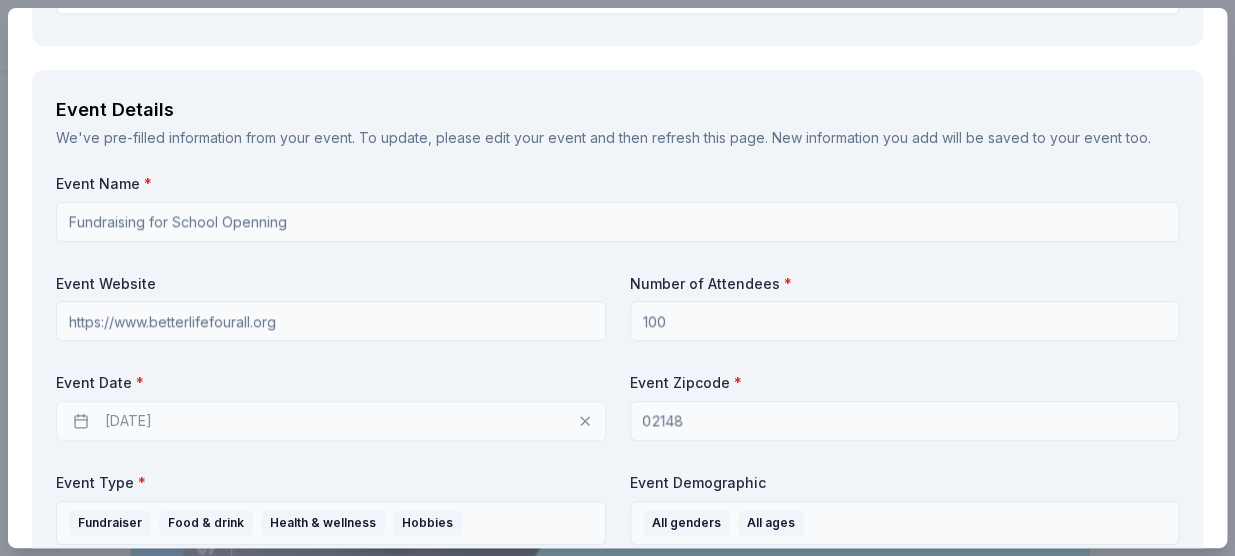 scroll, scrollTop: 690, scrollLeft: 0, axis: vertical 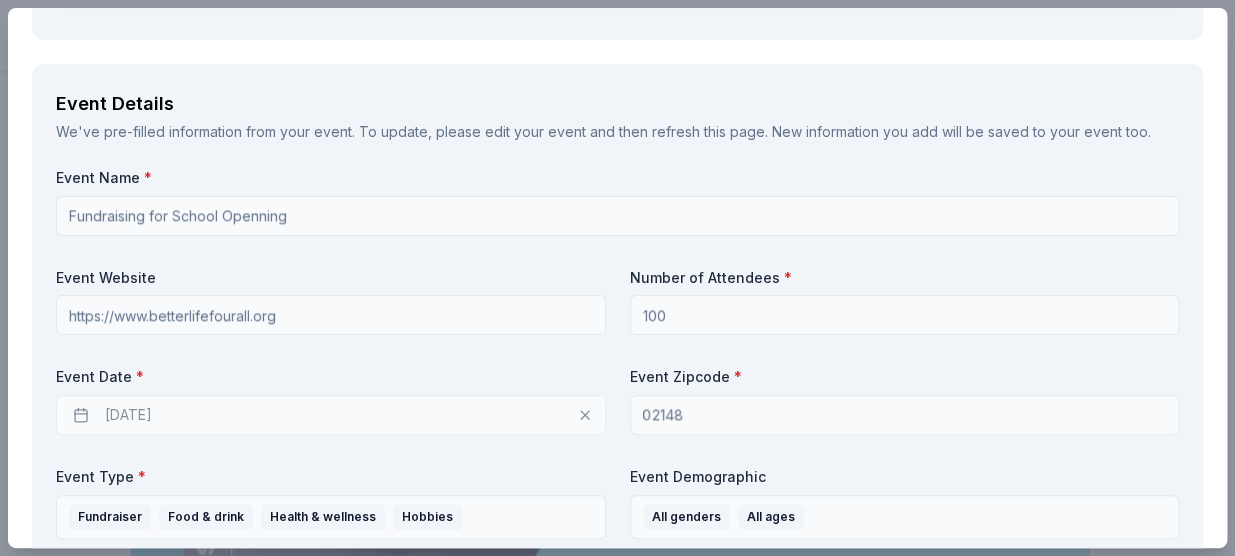 click on "We've pre-filled information from your event. To update, please edit your event and then refresh this page. New information you add will be saved to your event too." at bounding box center (617, 132) 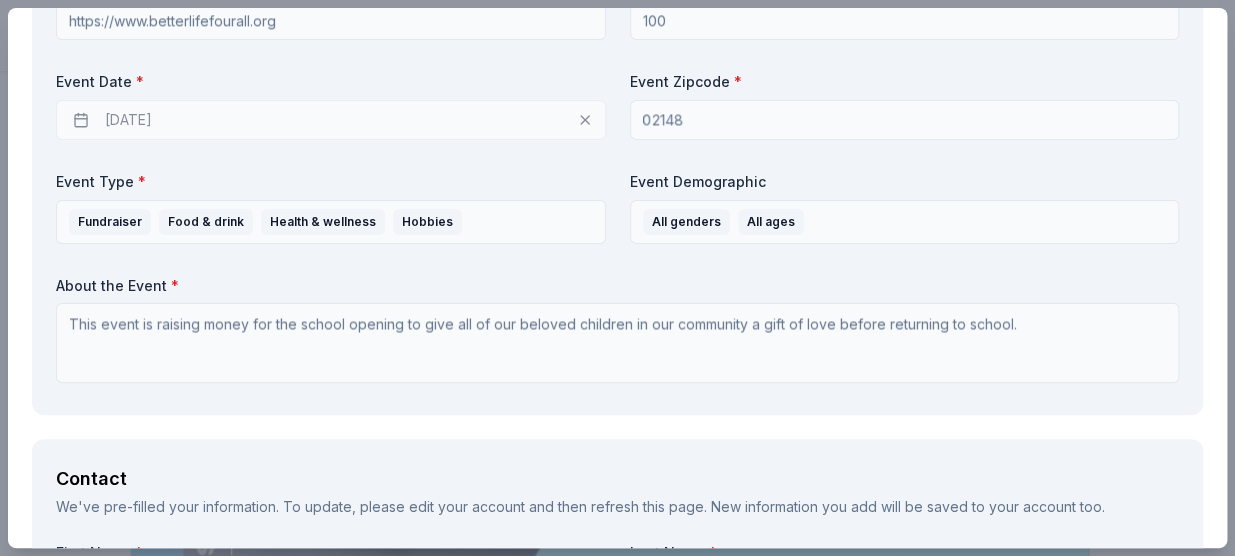 scroll, scrollTop: 1018, scrollLeft: 0, axis: vertical 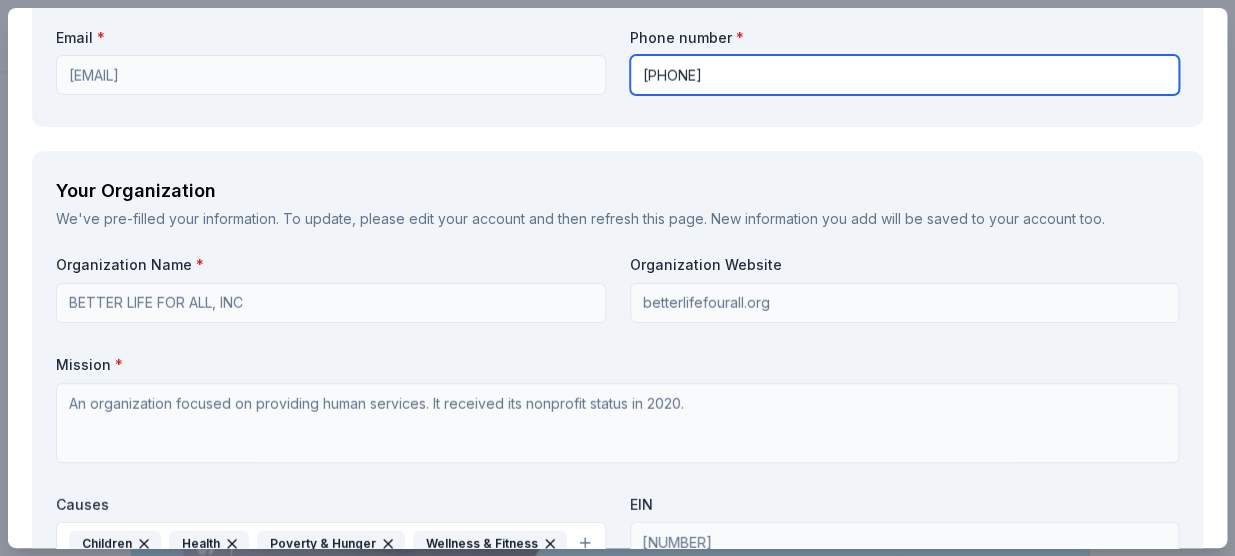 click on "[PHONE]" at bounding box center (905, 75) 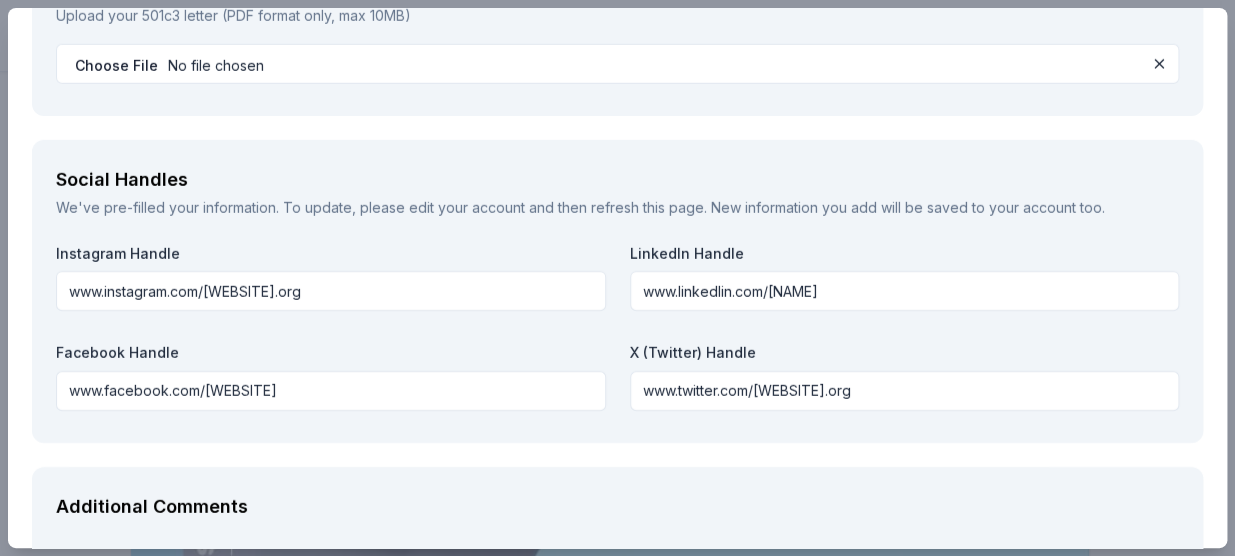 scroll, scrollTop: 2290, scrollLeft: 0, axis: vertical 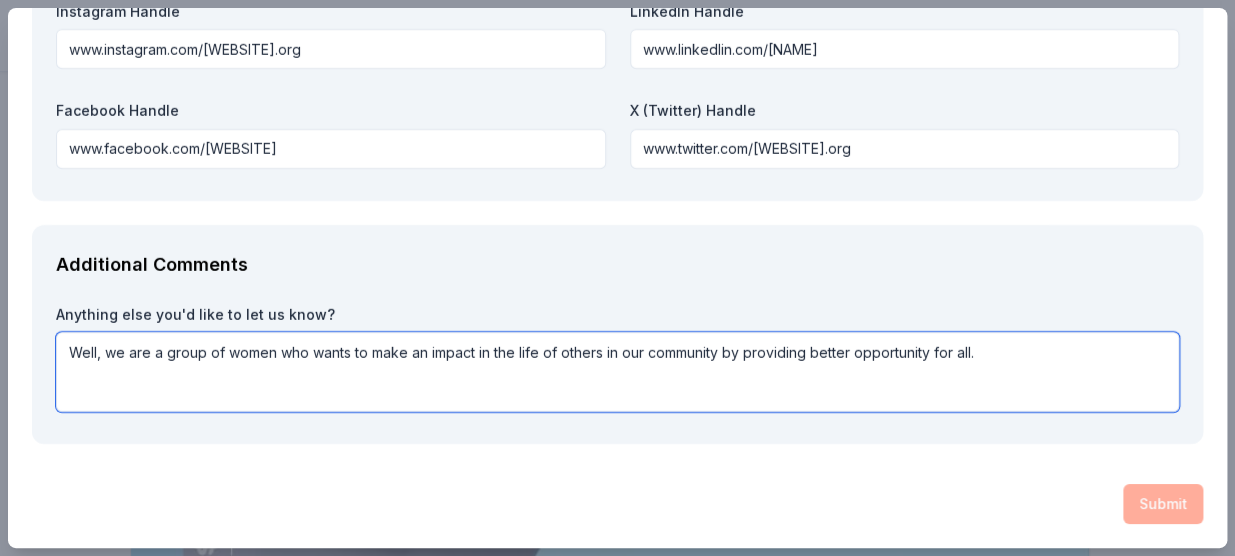 click on "Well, we are a group of women who wants to make an impact in the life of others in our community by providing better opportunity for all." at bounding box center [617, 372] 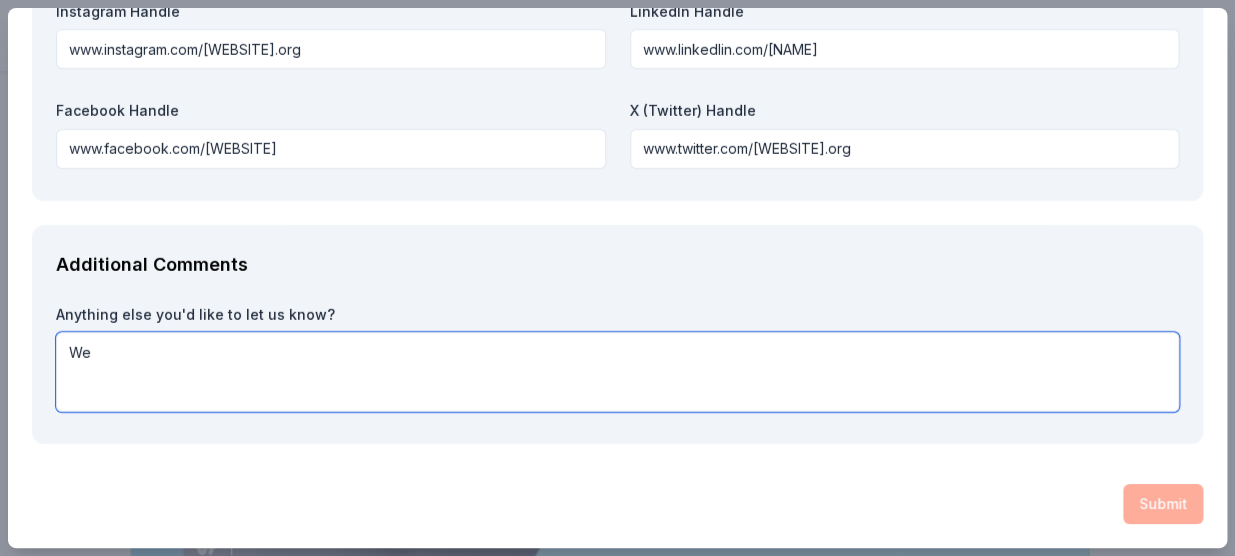 type on "W" 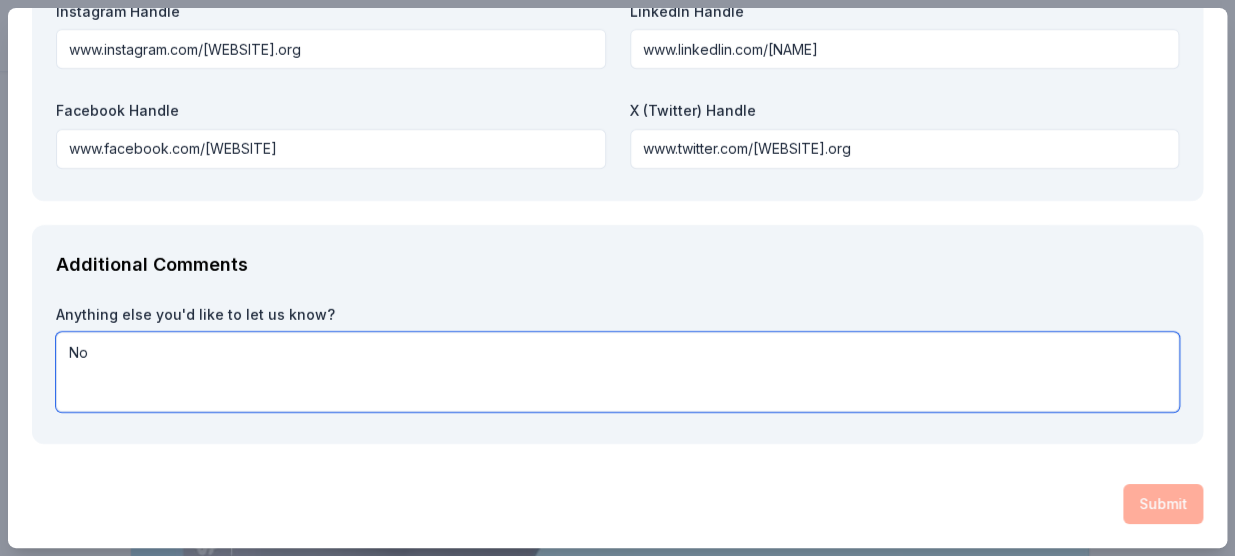 type on "No" 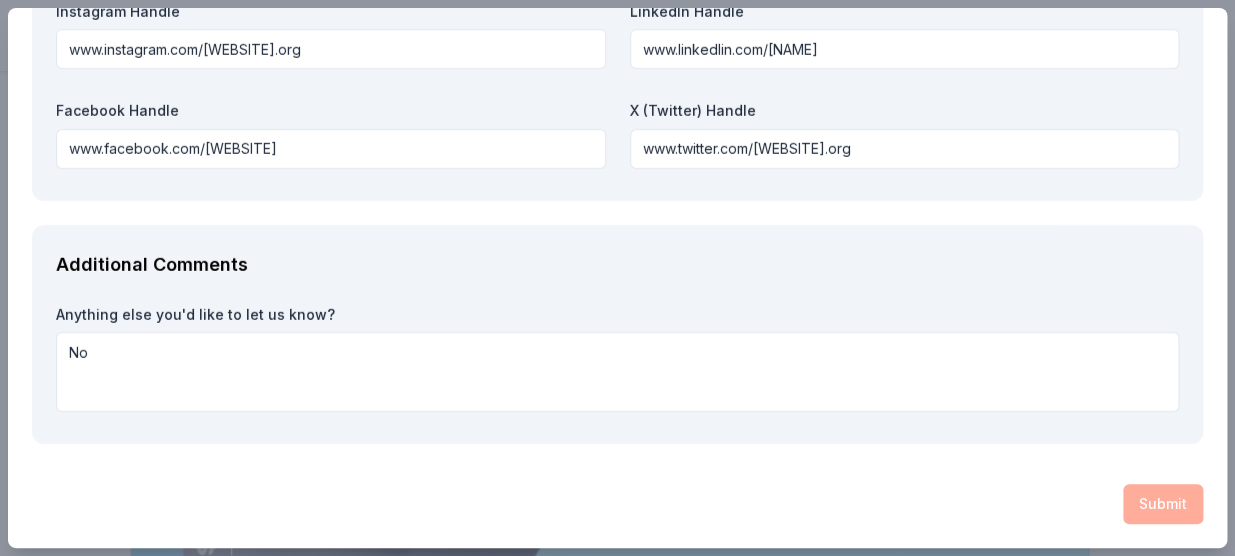 click on "Additional Comments Anything else you'd like to let us know? No" at bounding box center [617, 335] 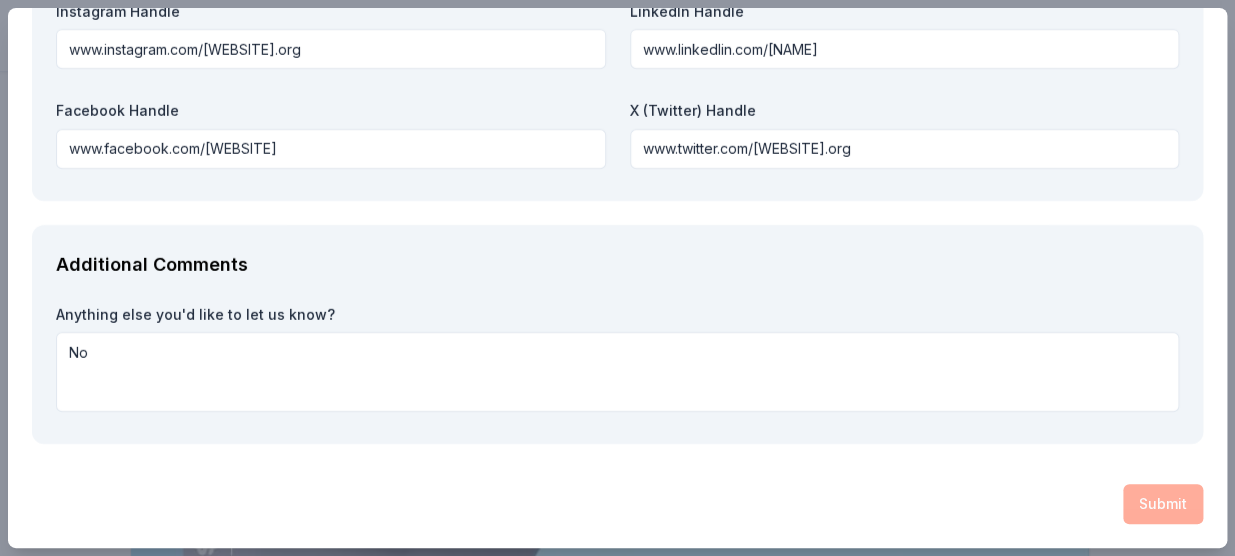 click on "Submit" at bounding box center (617, 504) 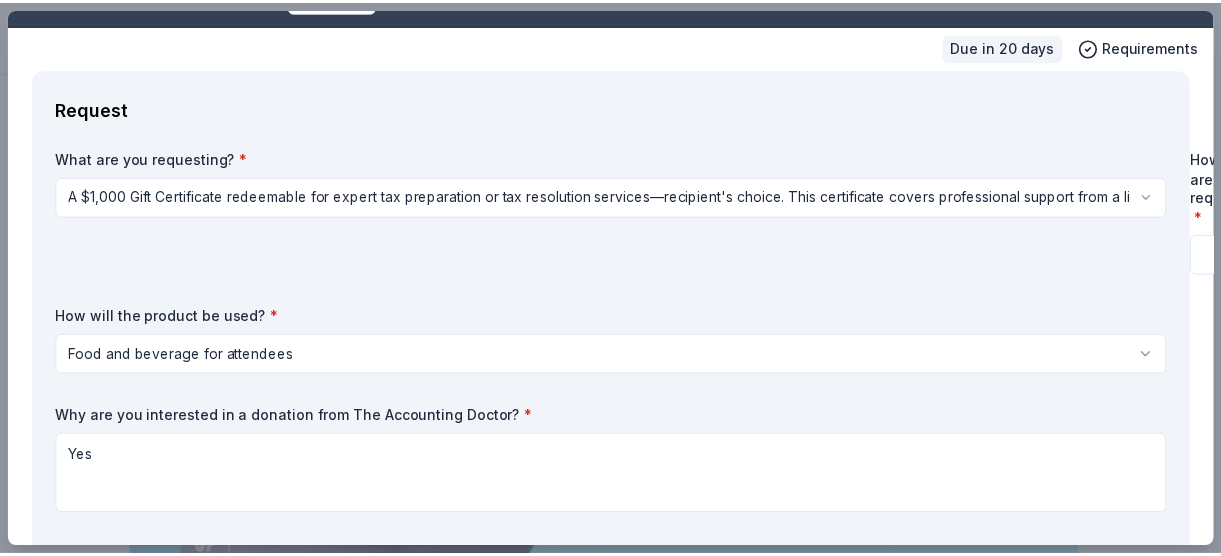 scroll, scrollTop: 0, scrollLeft: 0, axis: both 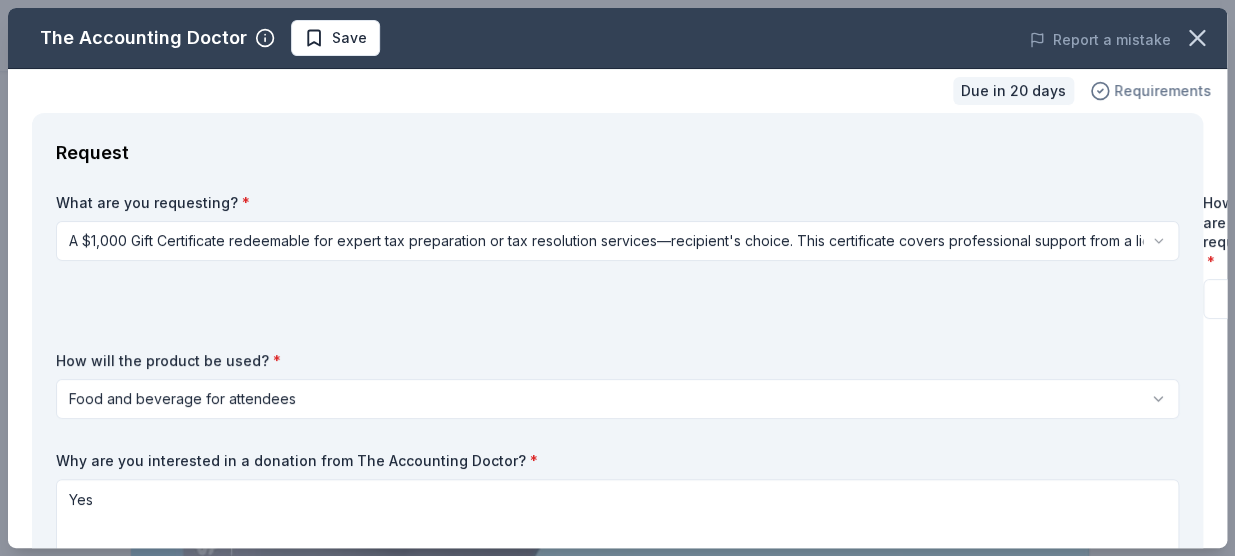 click on "Requirements" at bounding box center (1162, 91) 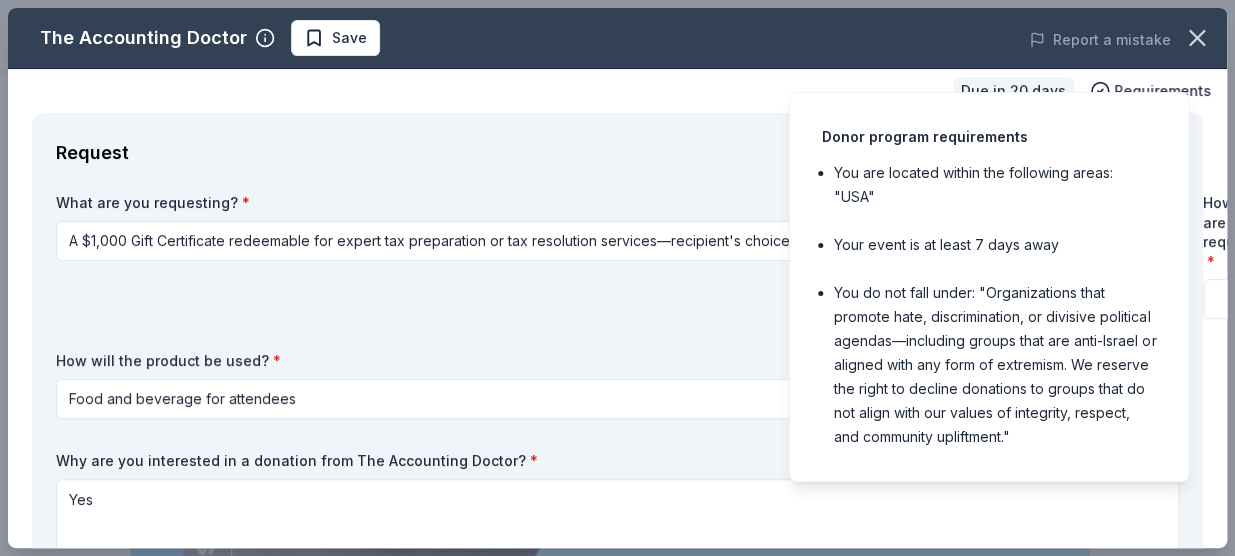 click on "You are located within the following areas: "USA"" at bounding box center [995, 185] 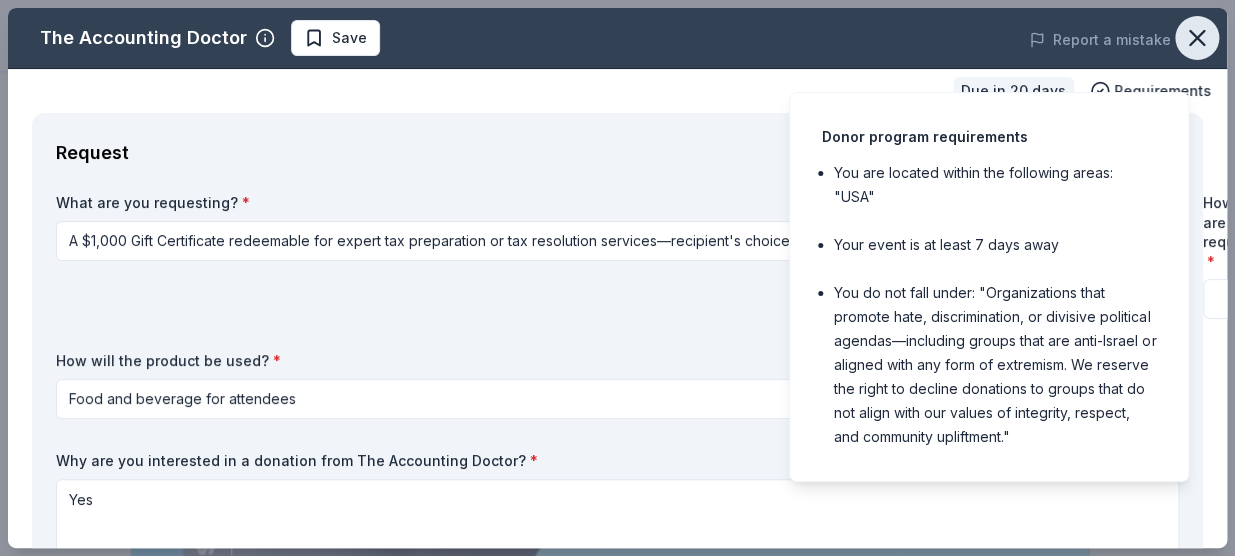click 